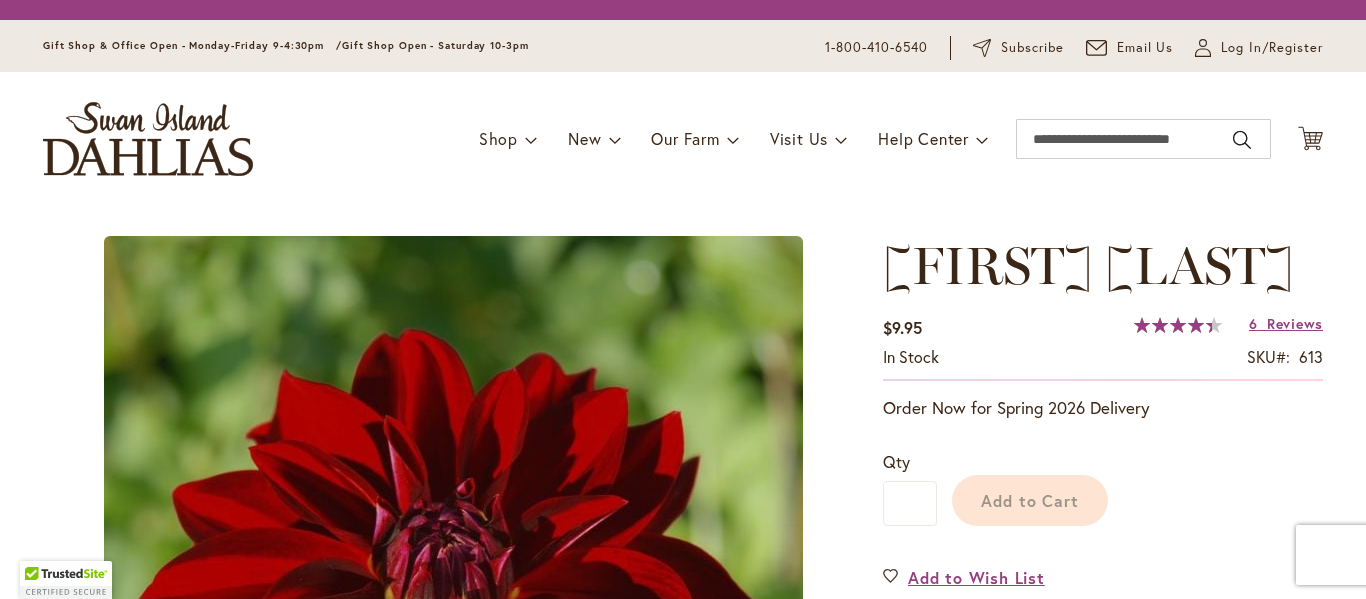 scroll, scrollTop: 0, scrollLeft: 0, axis: both 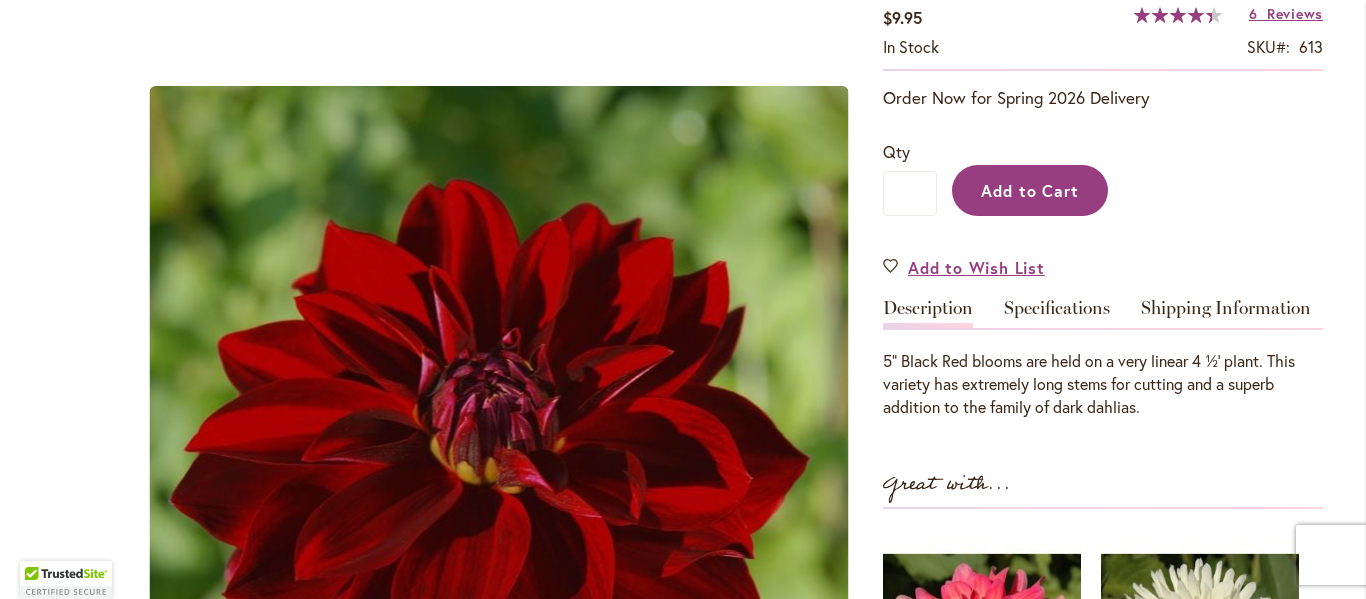 click on "Add to Cart" at bounding box center (1030, 190) 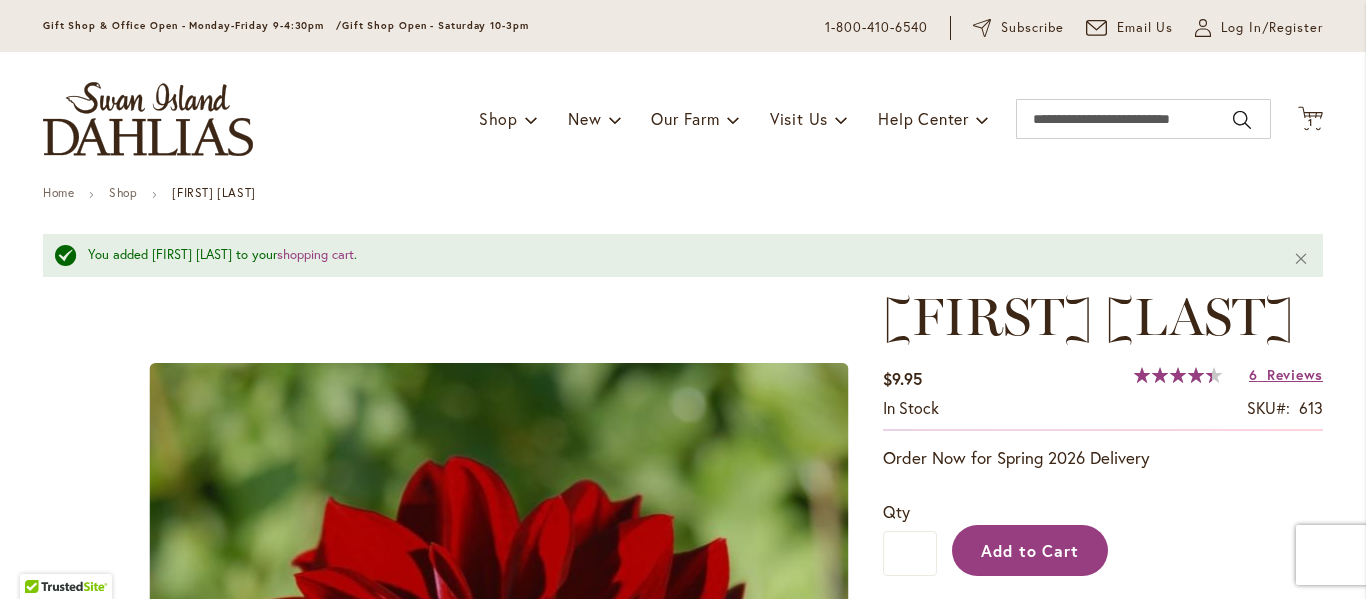 scroll, scrollTop: 57, scrollLeft: 0, axis: vertical 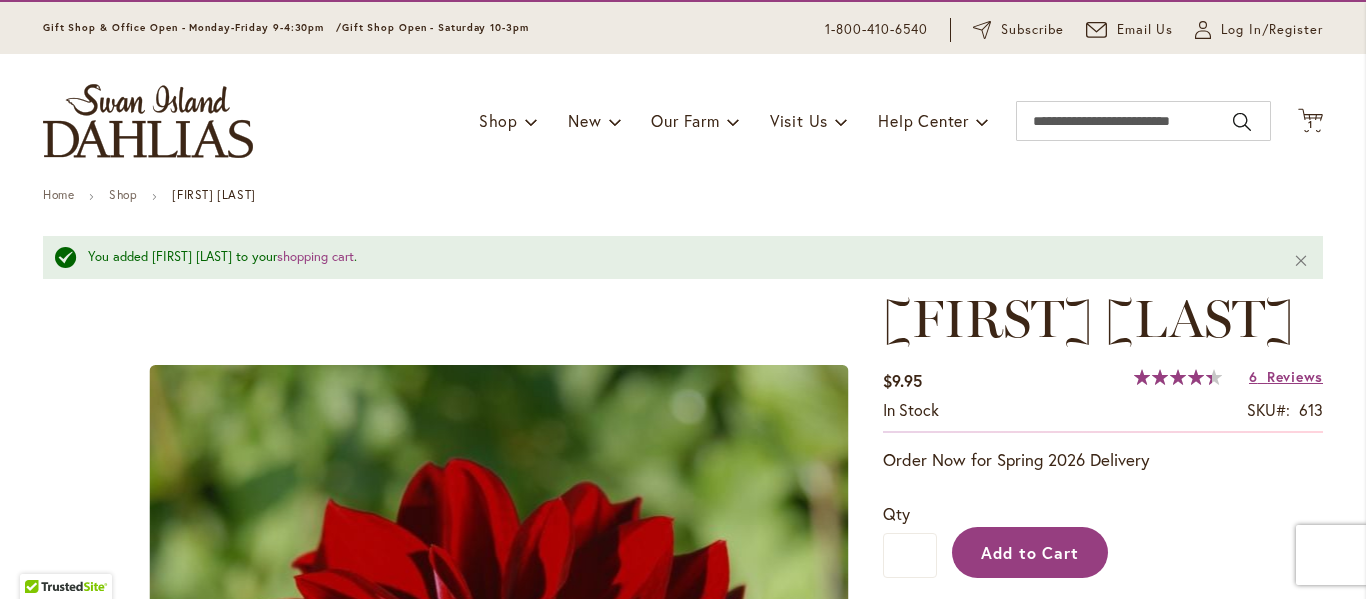 click on "Add to Cart" at bounding box center (1030, 552) 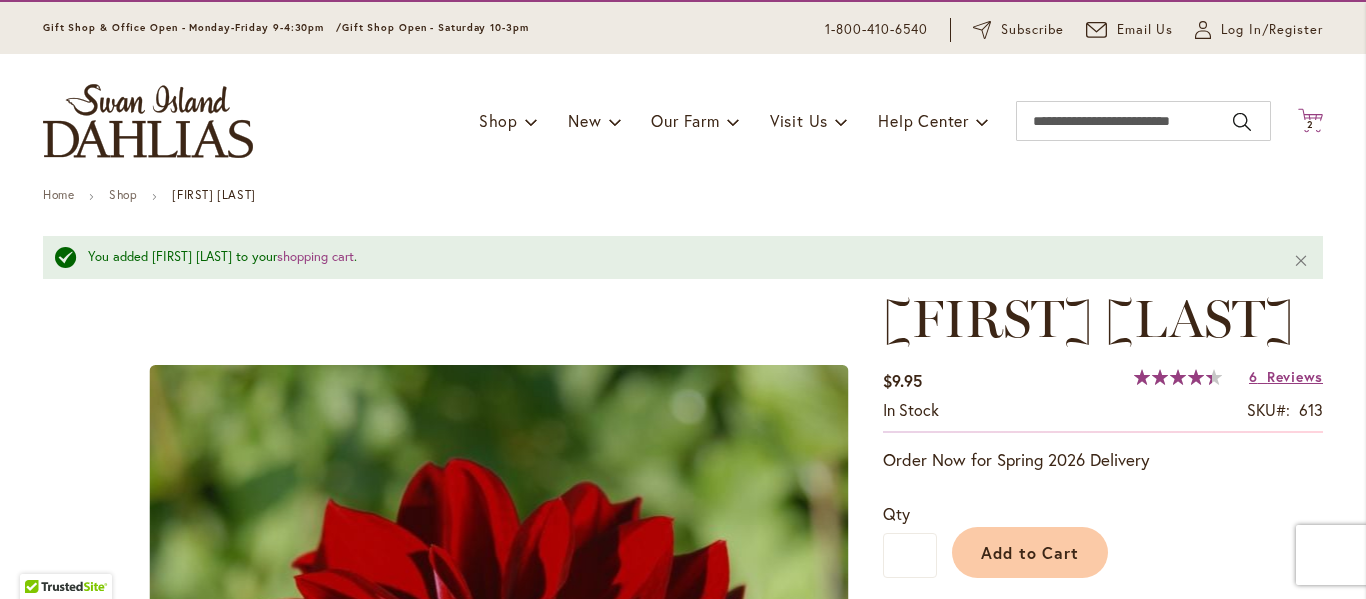 click on "Cart
.cls-1 {
fill: #231f20;
}" 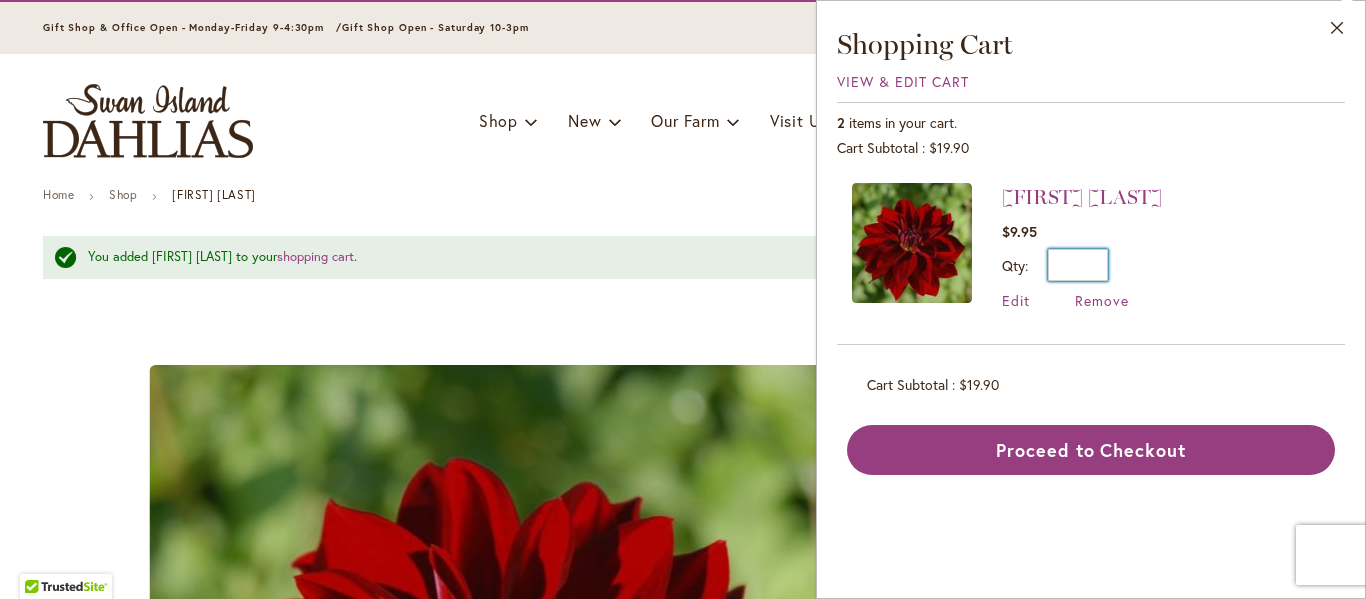 click on "*" at bounding box center [1078, 265] 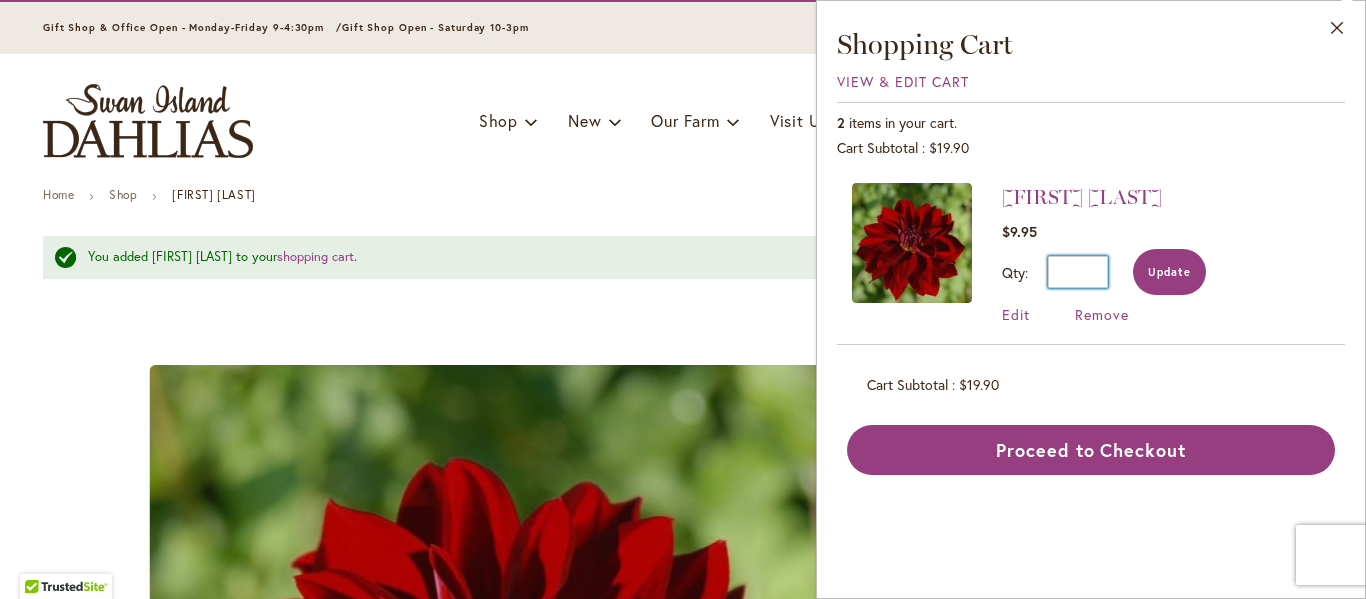 type on "*" 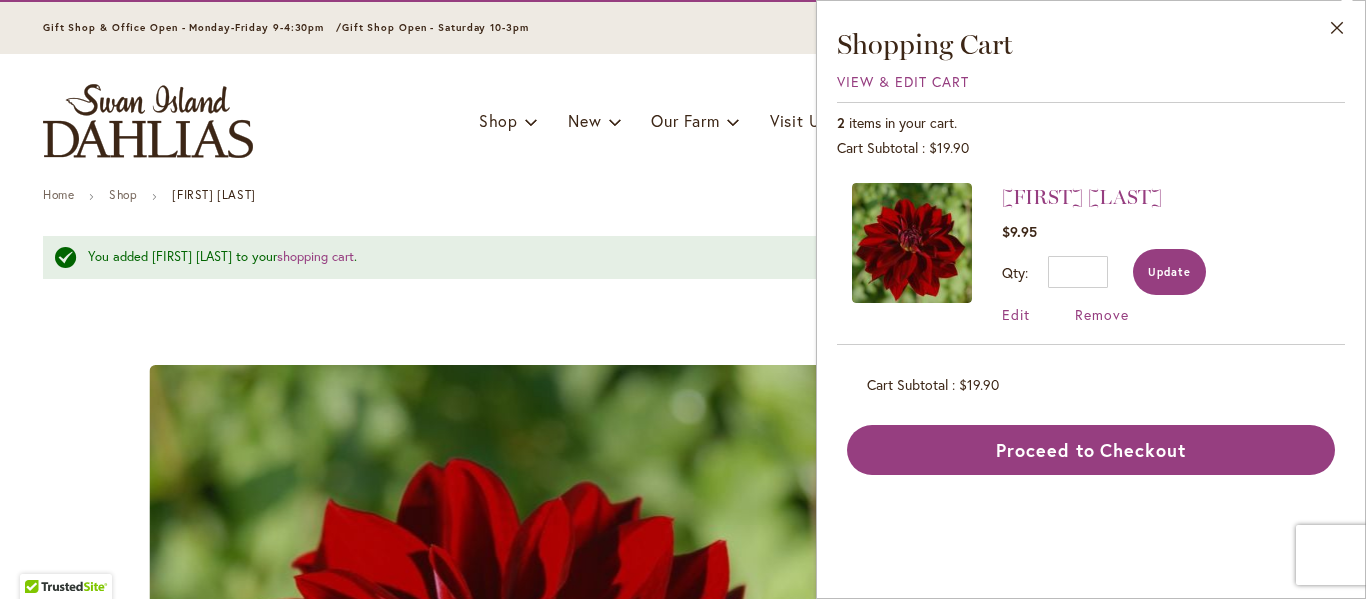click on "Update" at bounding box center [1169, 272] 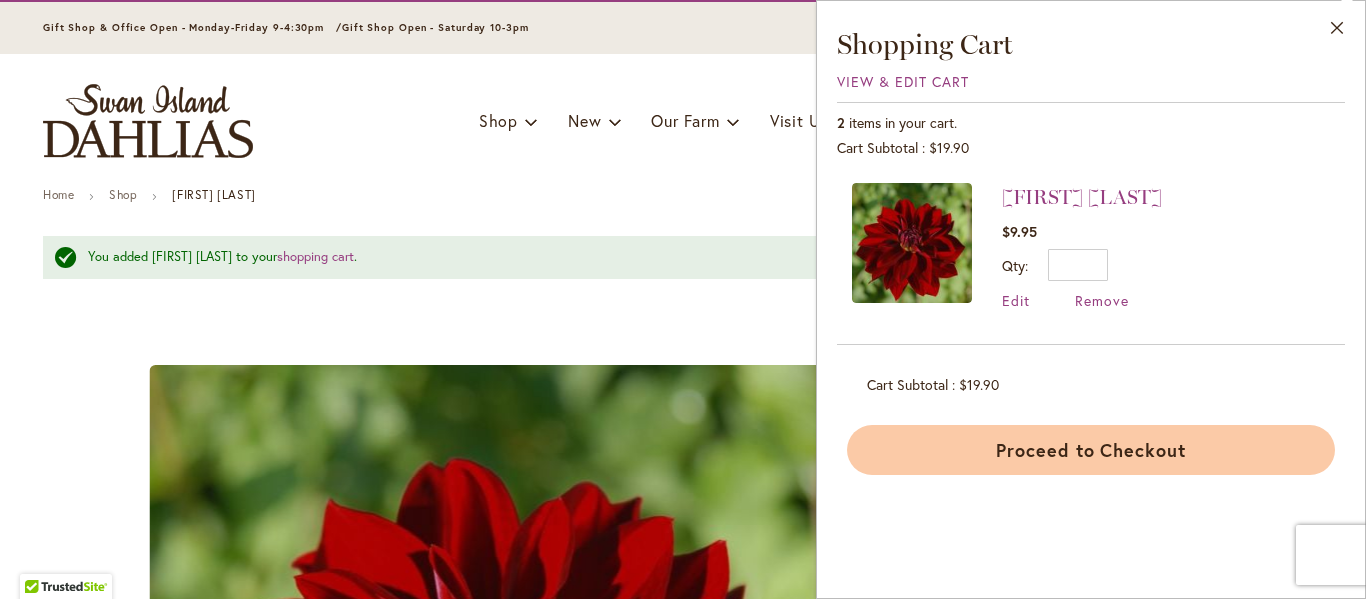 click on "Proceed to Checkout" at bounding box center [1091, 450] 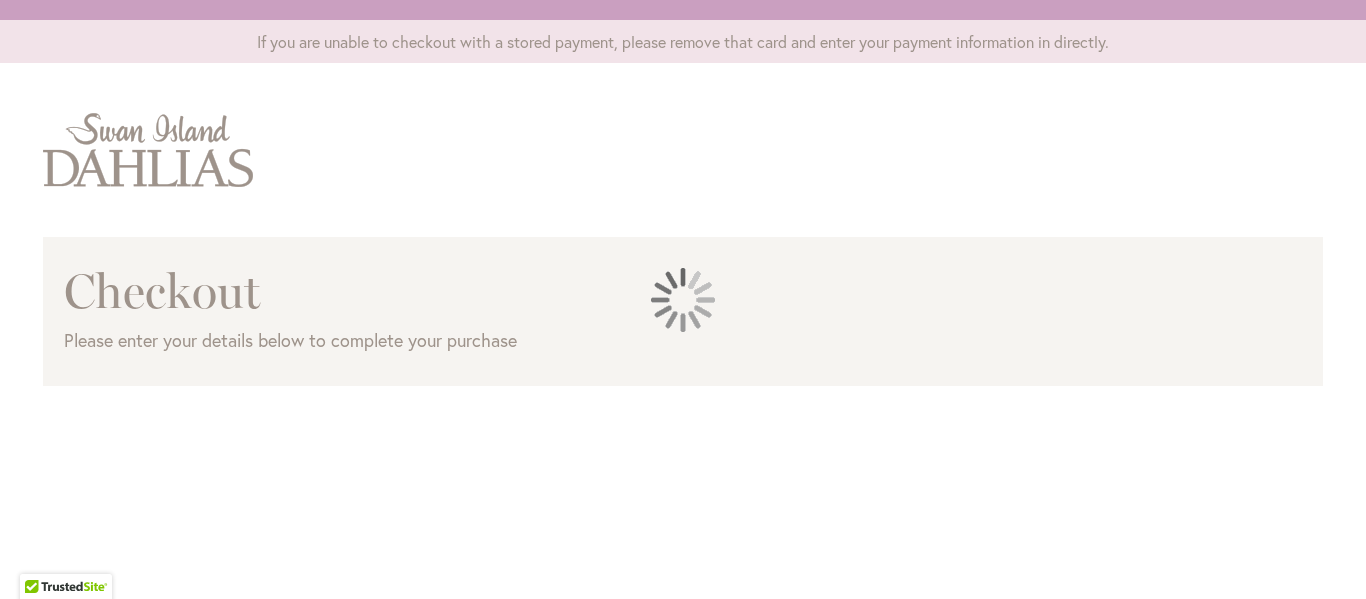 scroll, scrollTop: 0, scrollLeft: 0, axis: both 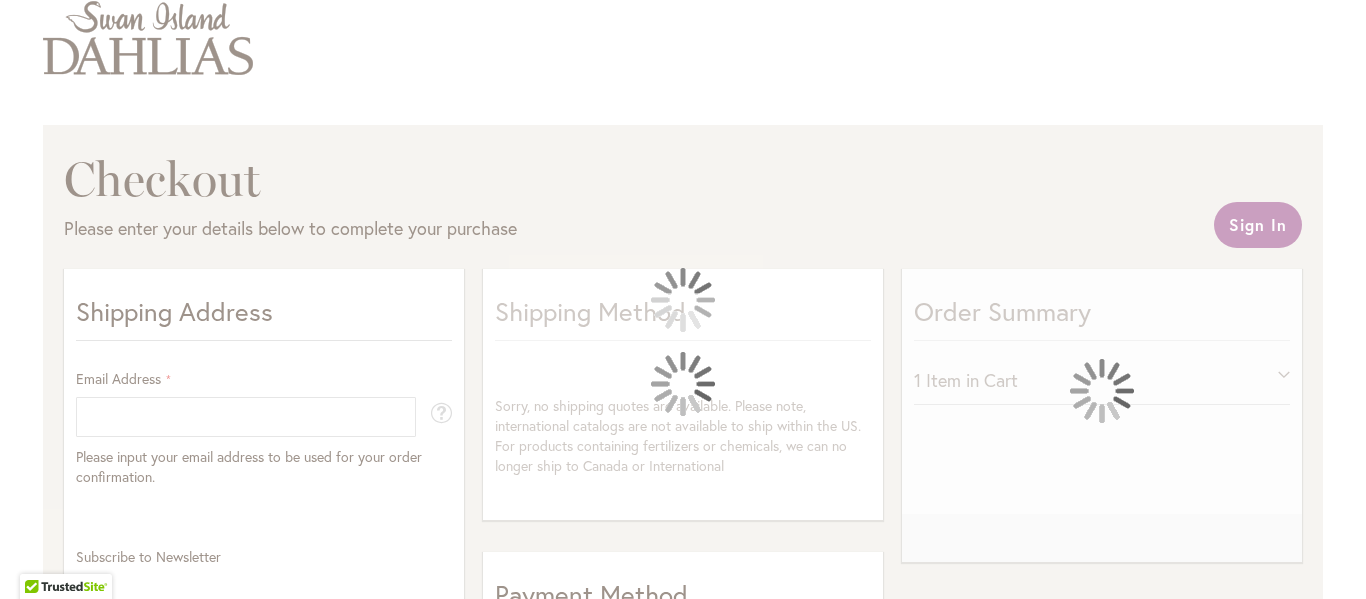 select on "**" 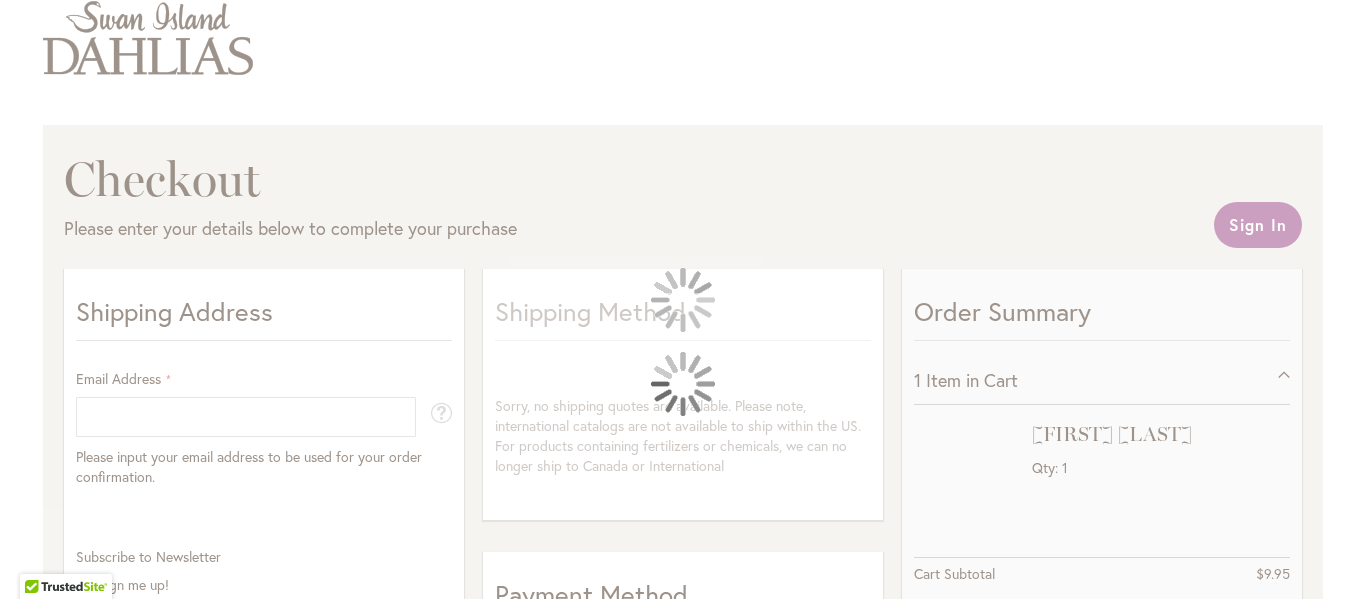 scroll, scrollTop: 187, scrollLeft: 0, axis: vertical 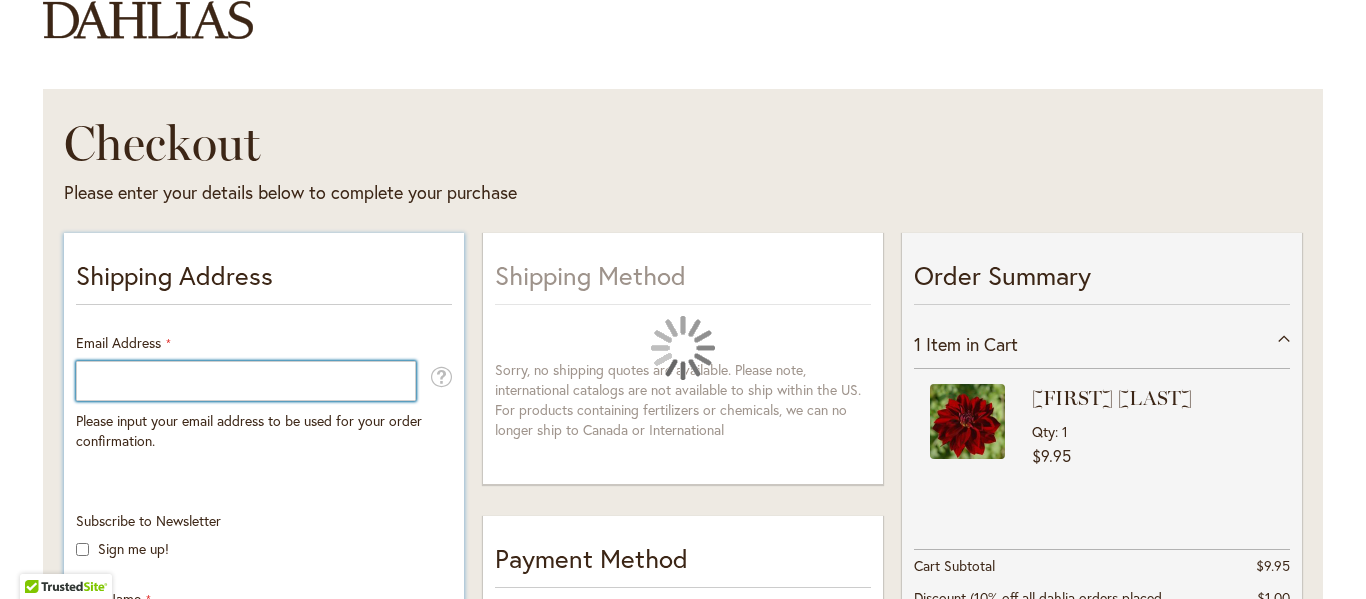 click on "Email Address" at bounding box center [246, 381] 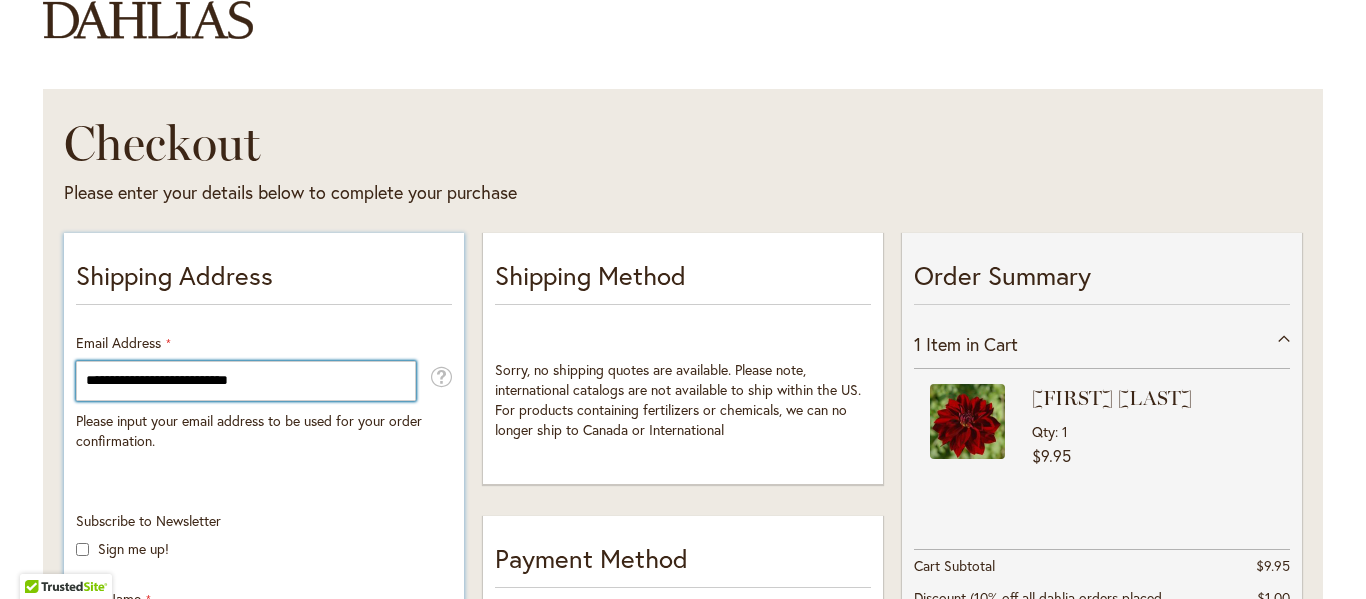 type on "**********" 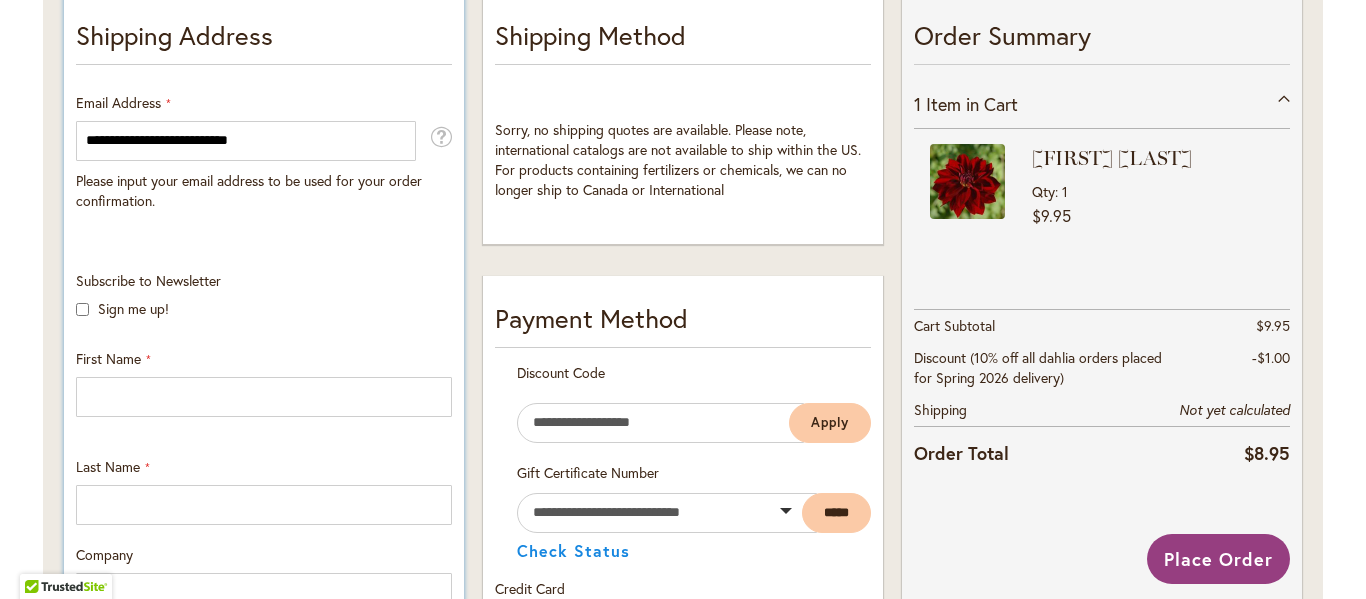 scroll, scrollTop: 436, scrollLeft: 0, axis: vertical 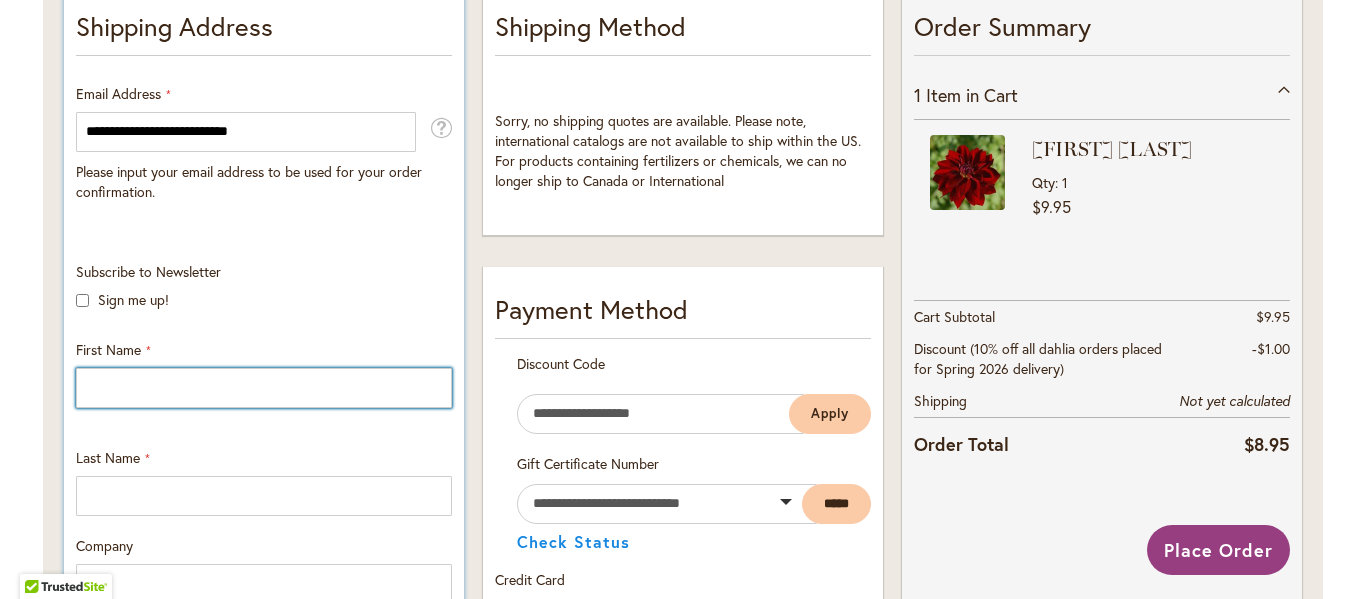 click on "First Name" at bounding box center (264, 388) 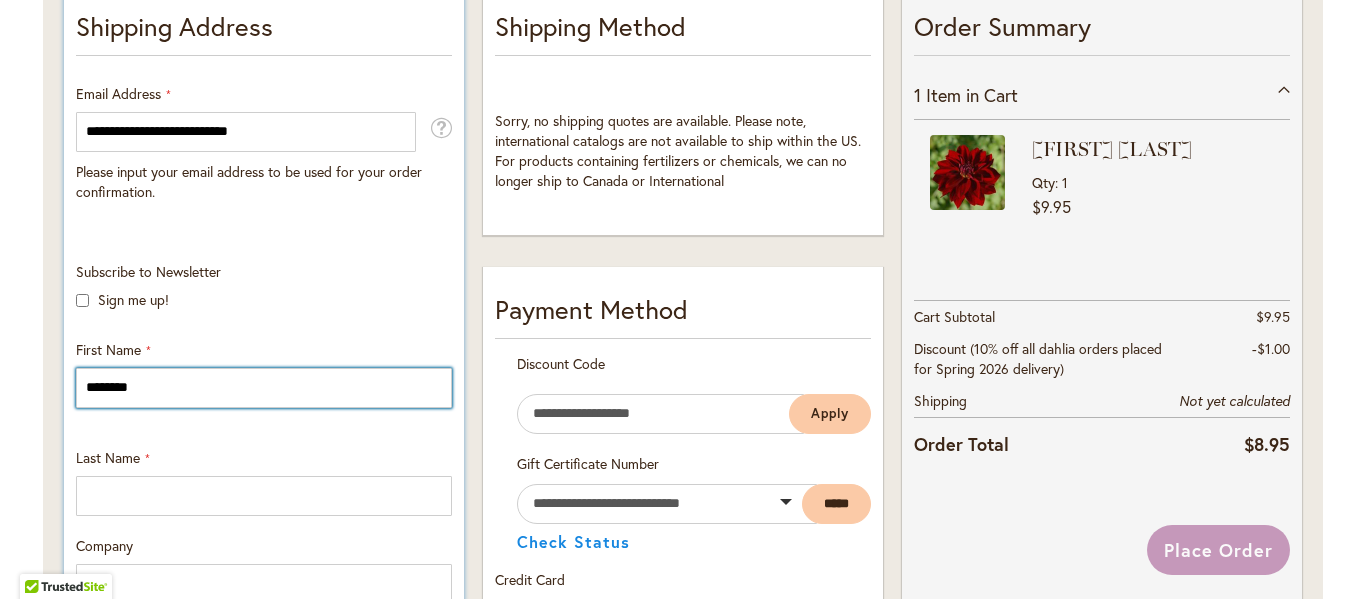 type on "********" 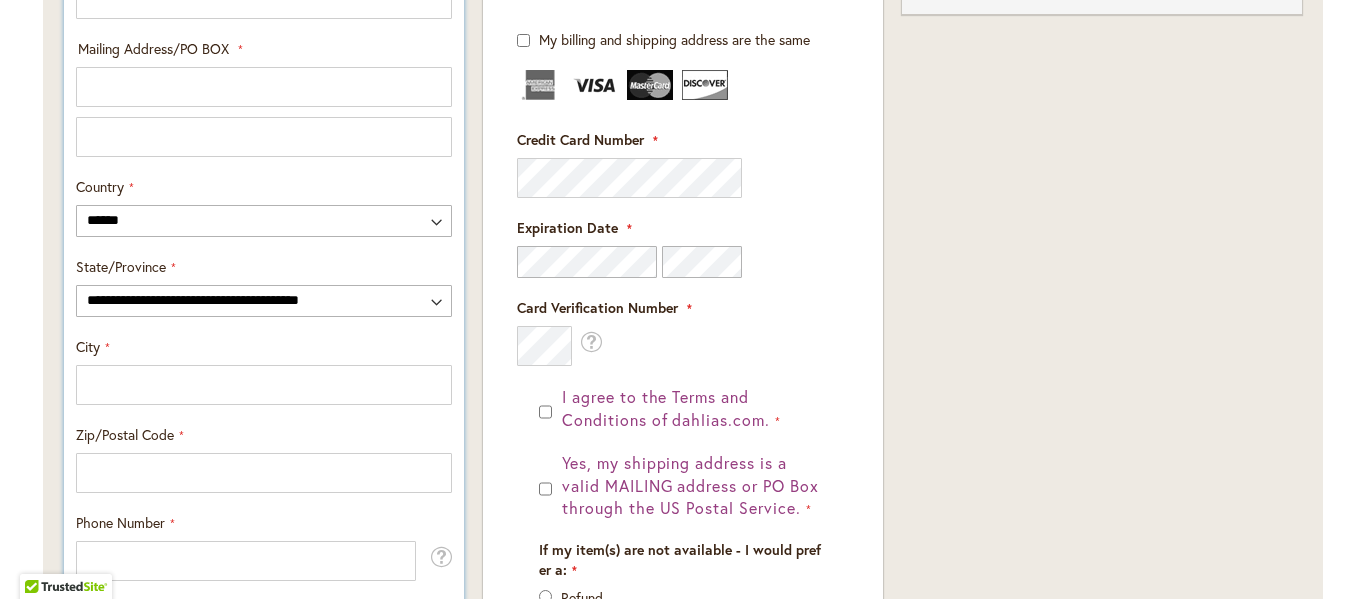 scroll, scrollTop: 1037, scrollLeft: 0, axis: vertical 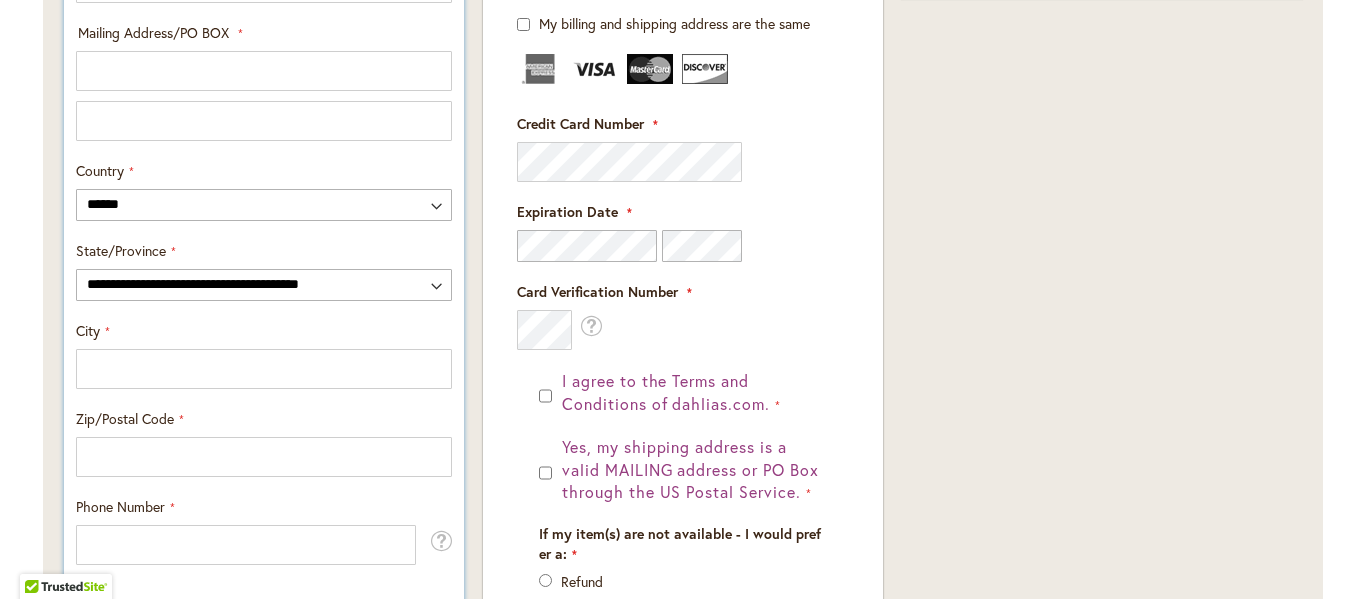 type on "********" 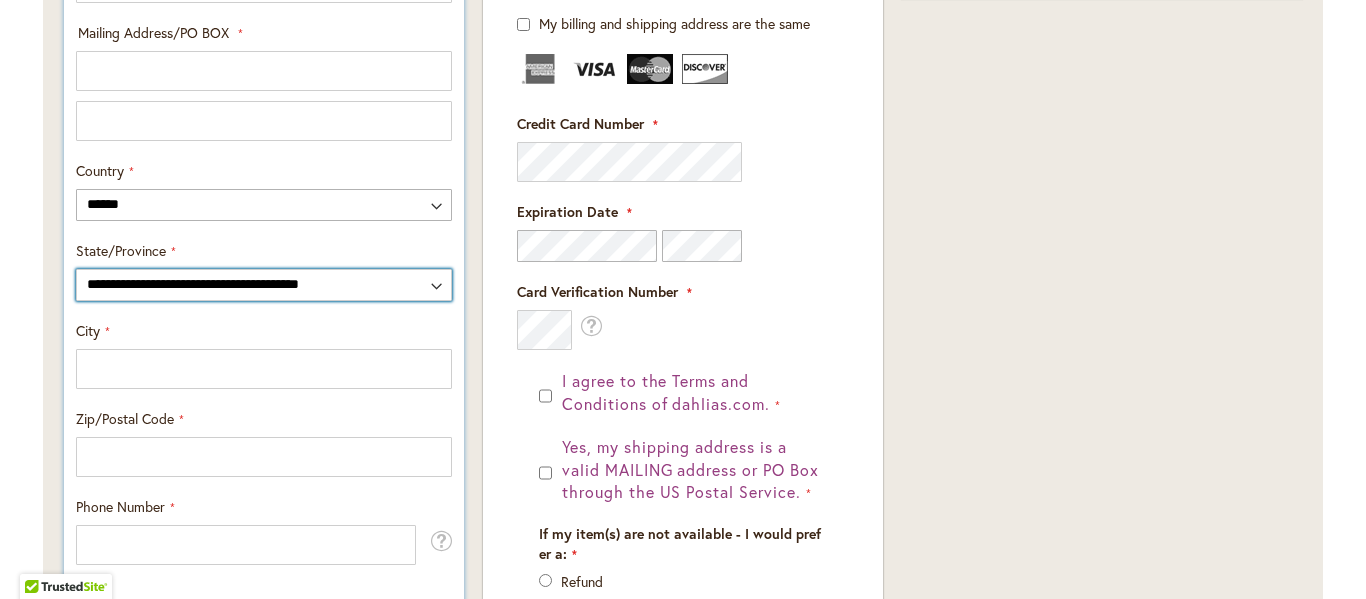 click on "**********" at bounding box center [264, 285] 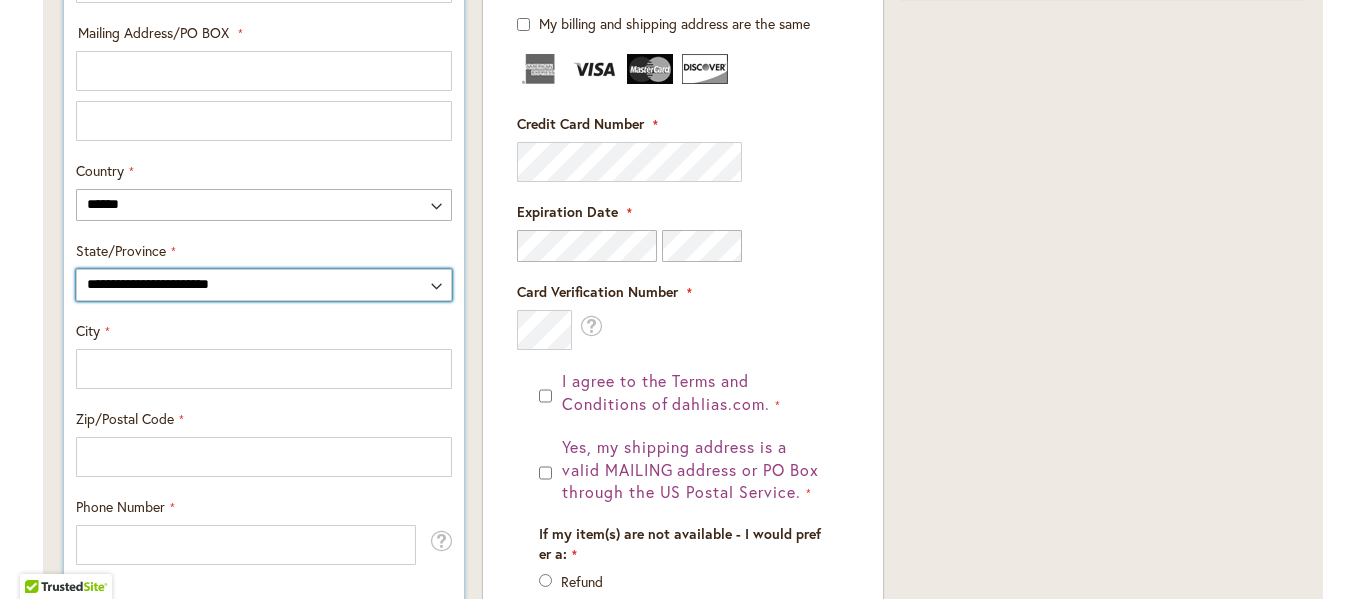click on "**********" at bounding box center [264, 285] 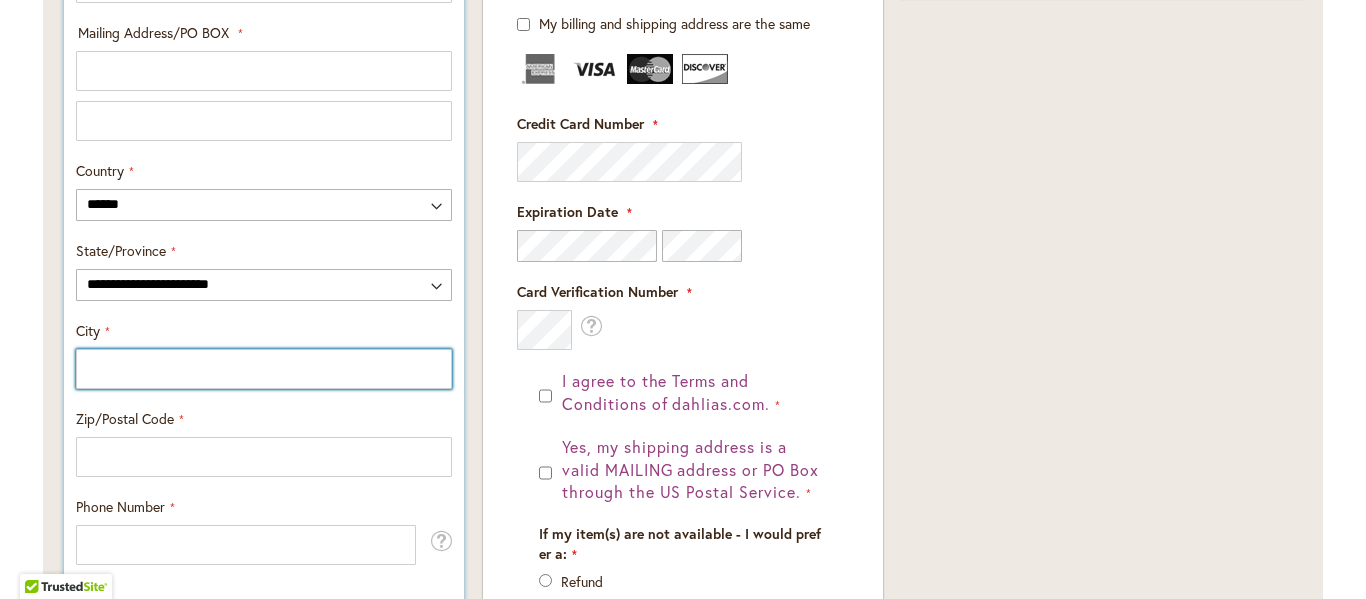 click on "City" at bounding box center [264, 369] 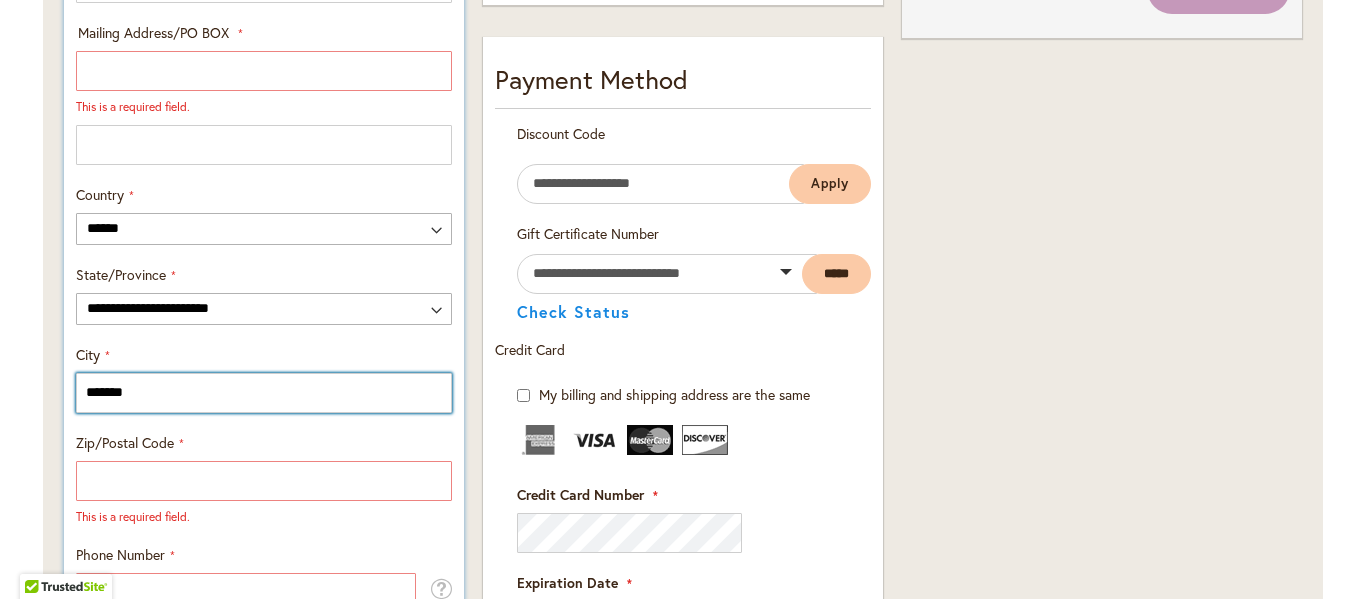 type on "*******" 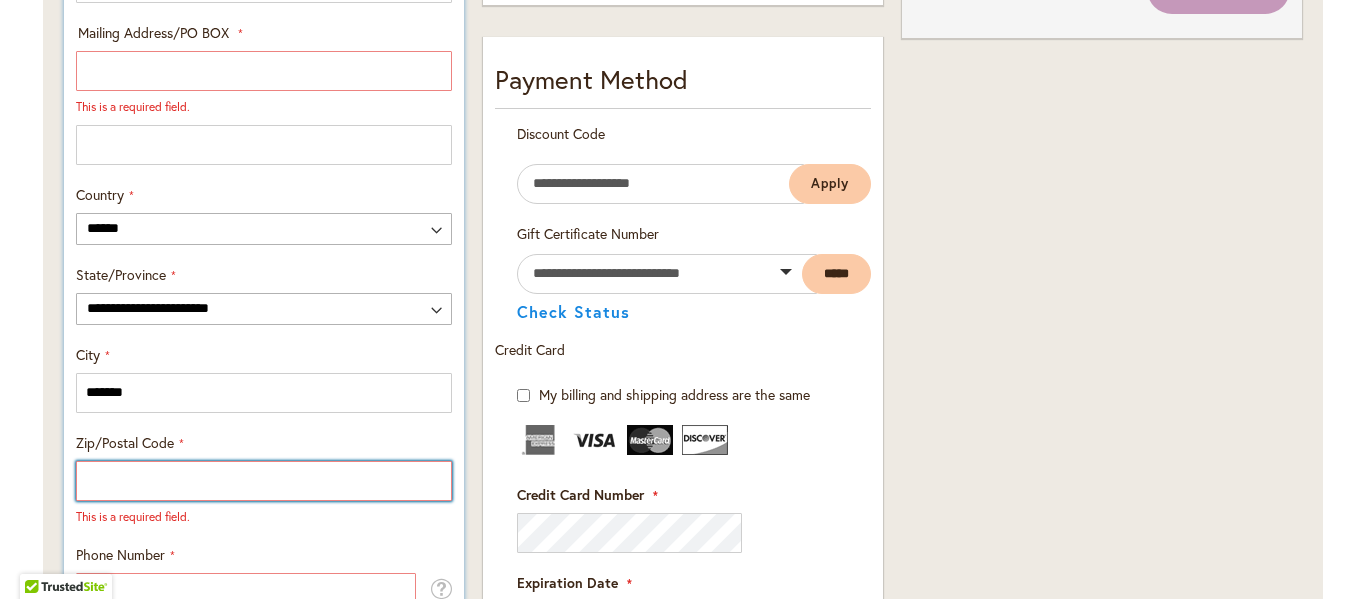 click on "Zip/Postal Code" at bounding box center (264, 481) 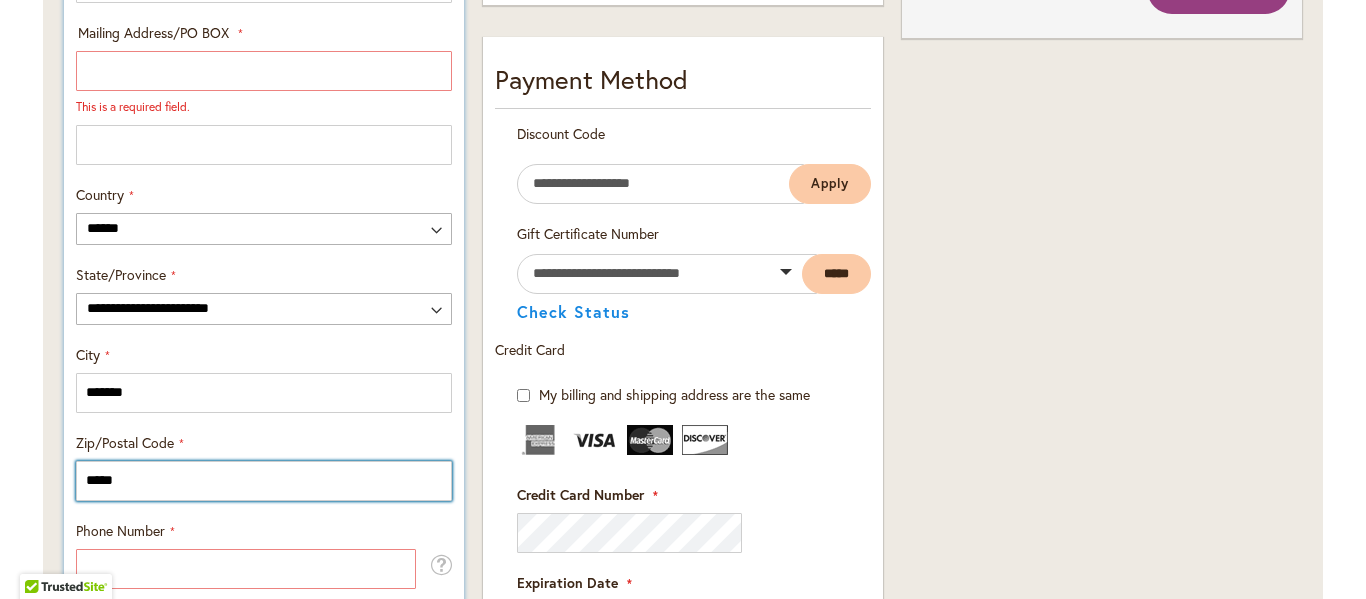 type on "*****" 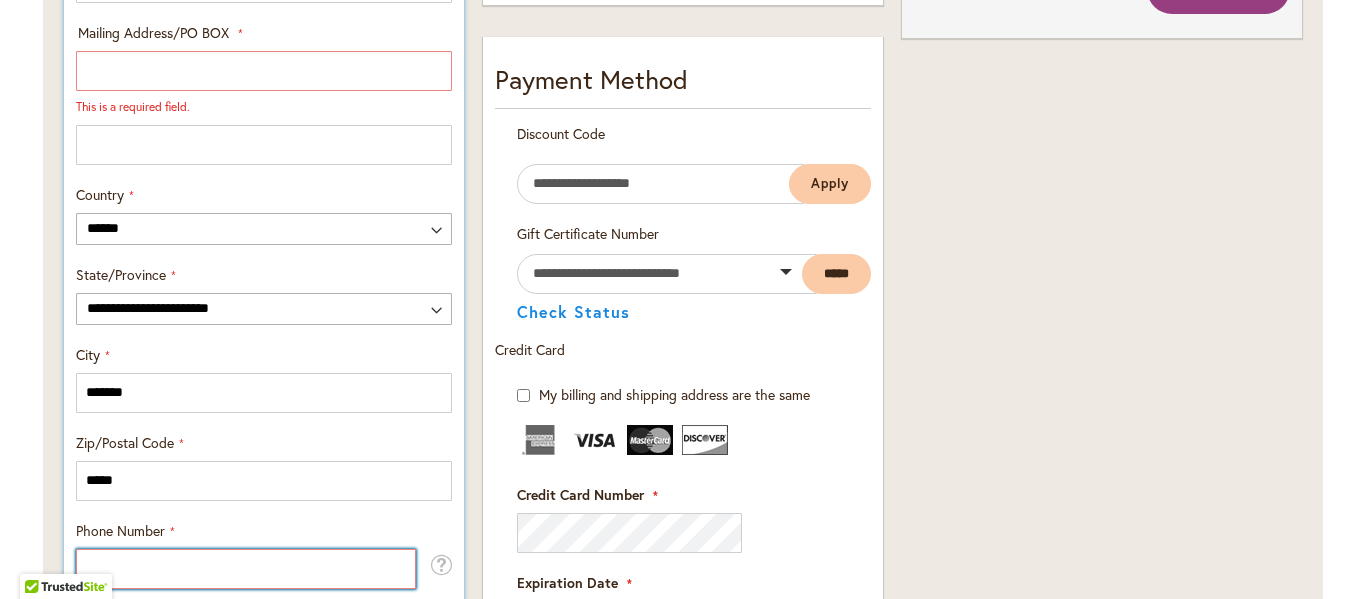 click on "Phone Number" at bounding box center (246, 569) 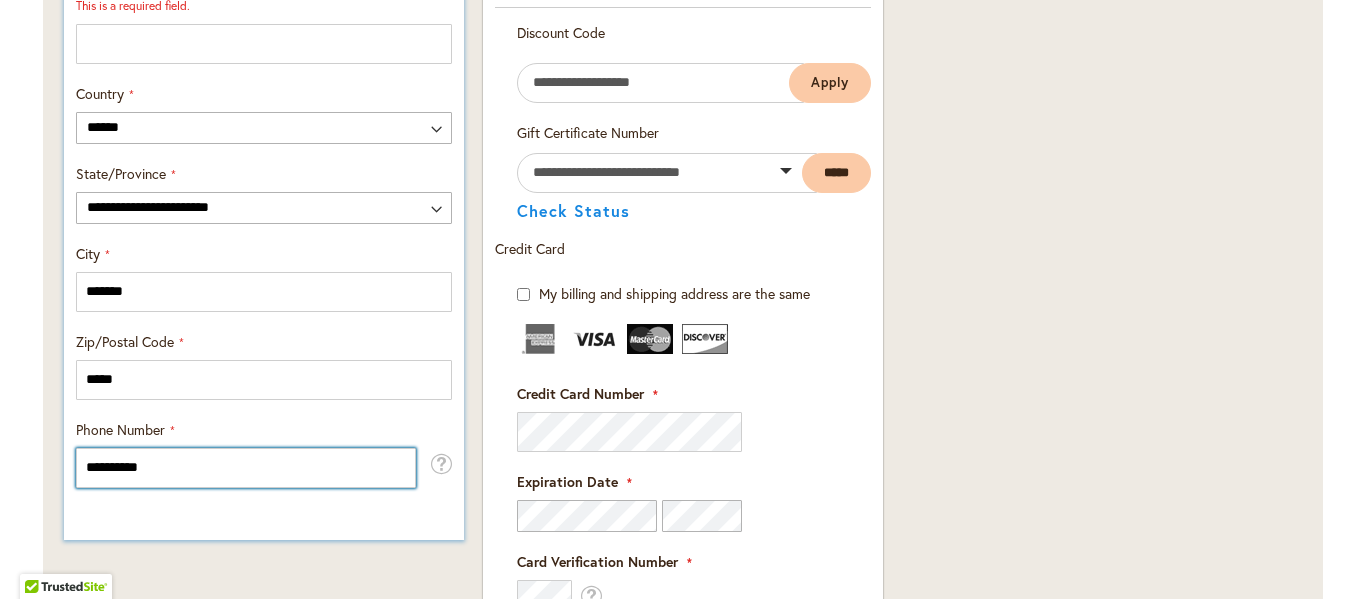 scroll, scrollTop: 1129, scrollLeft: 0, axis: vertical 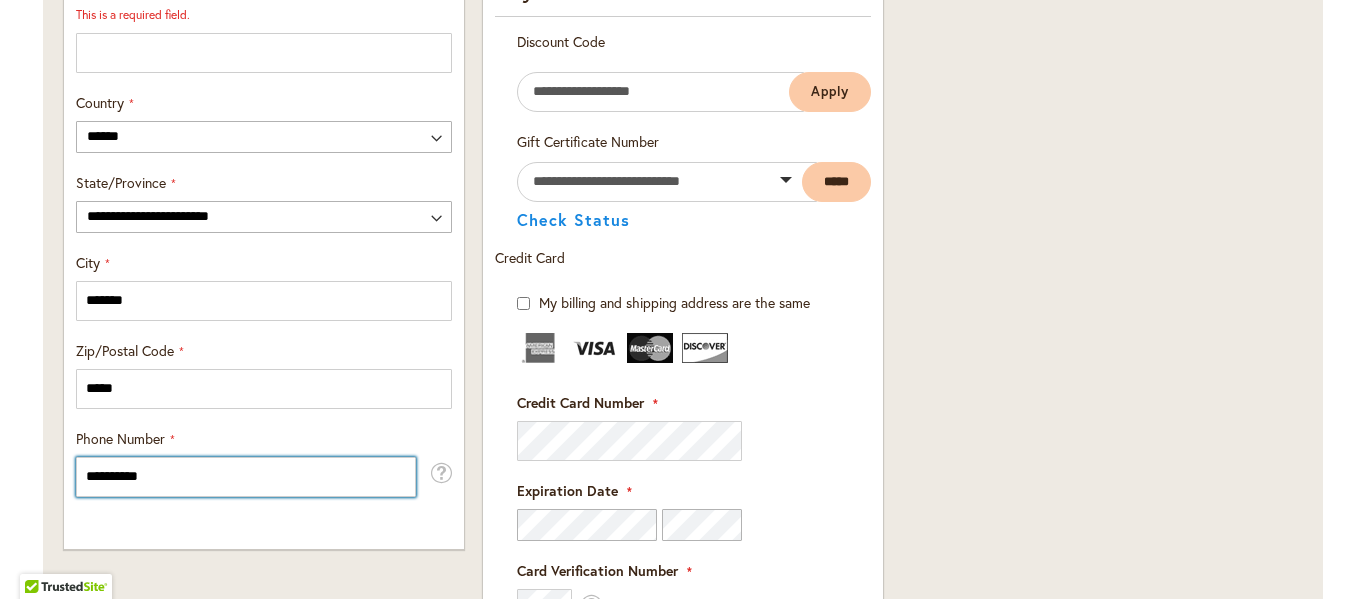 click at bounding box center [0, 599] 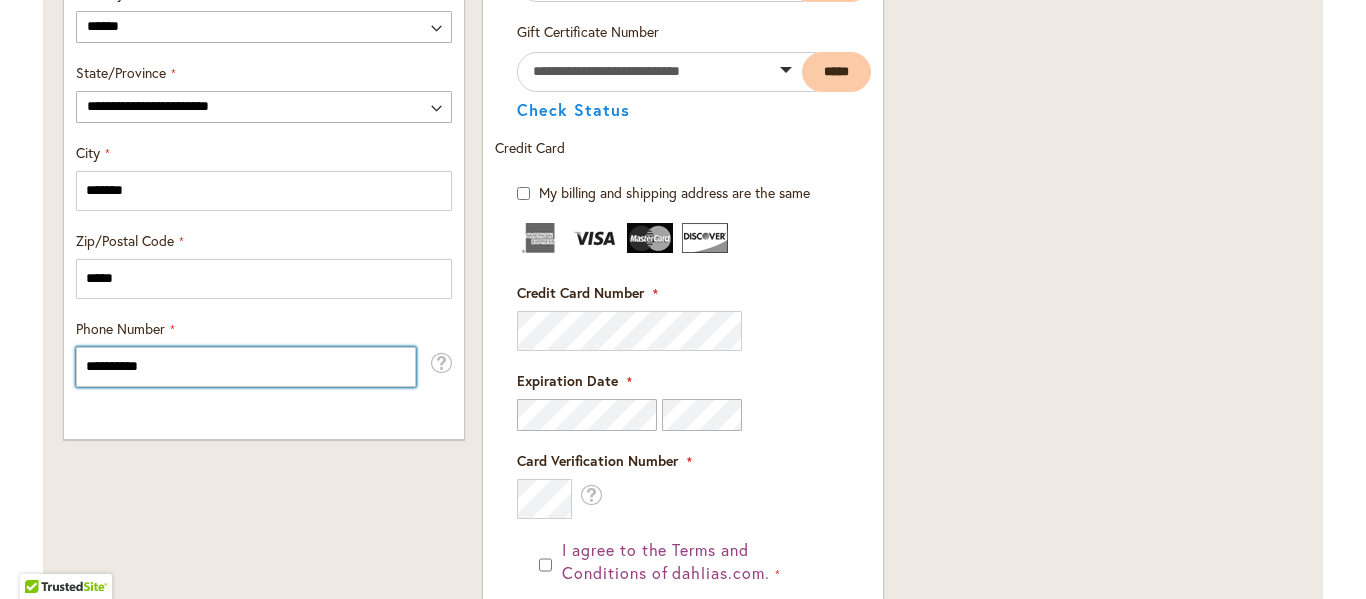 scroll, scrollTop: 1246, scrollLeft: 0, axis: vertical 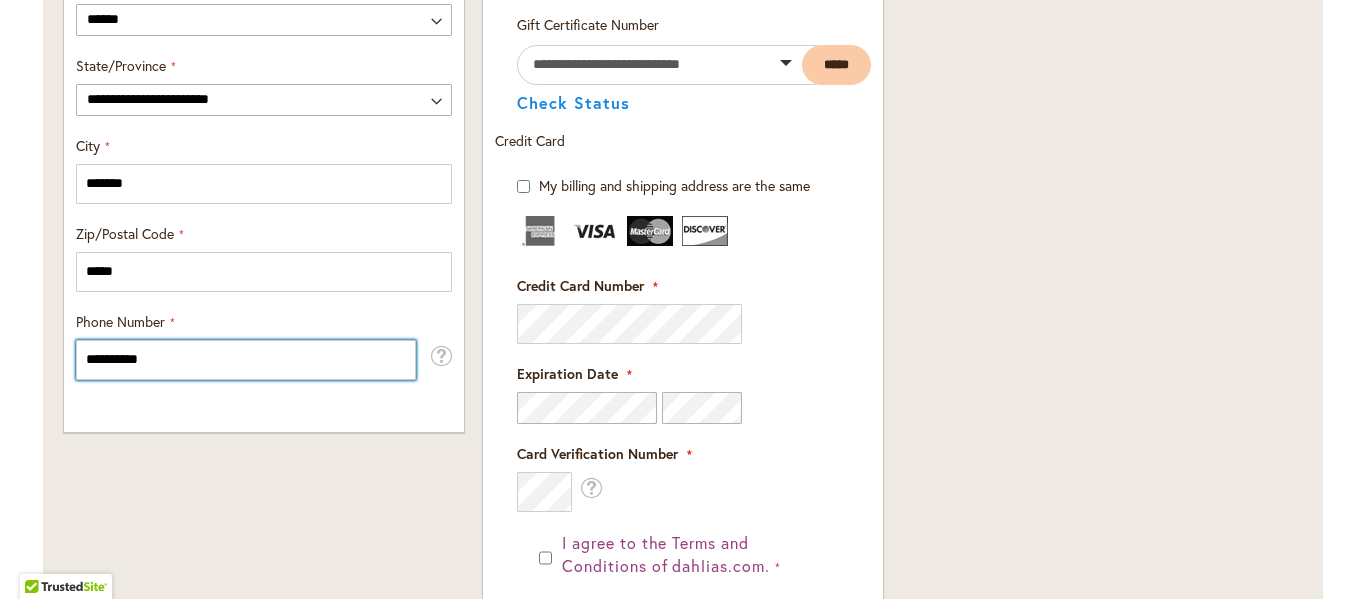 type on "**********" 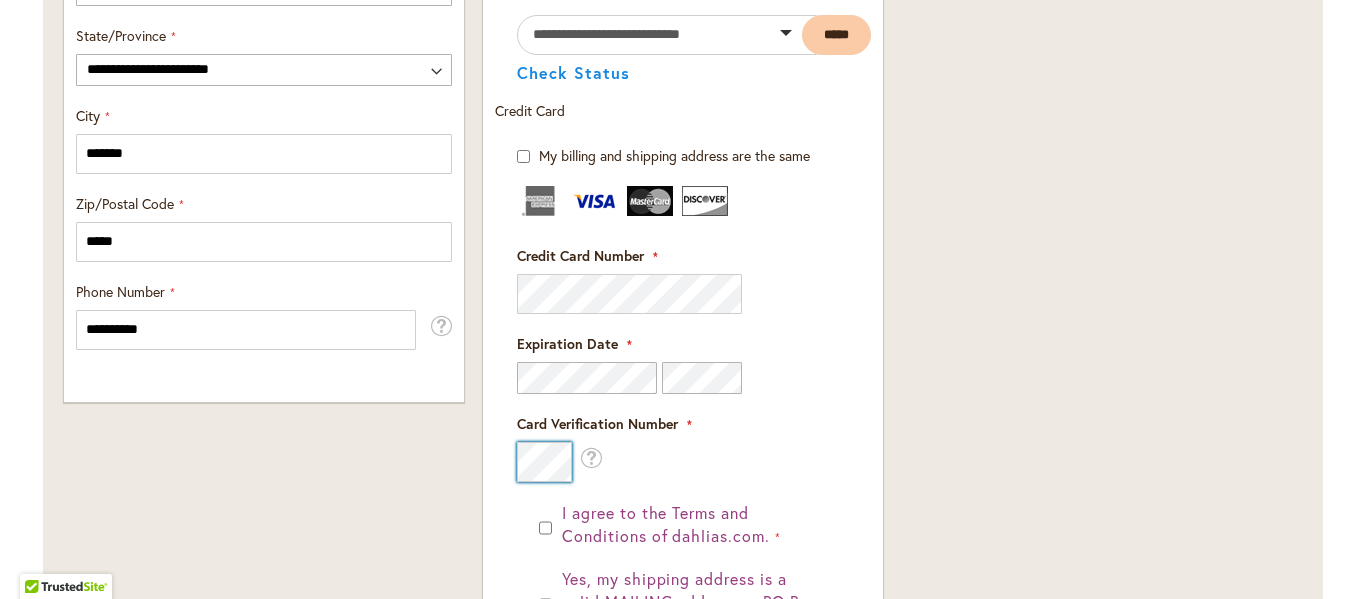 scroll, scrollTop: 1275, scrollLeft: 0, axis: vertical 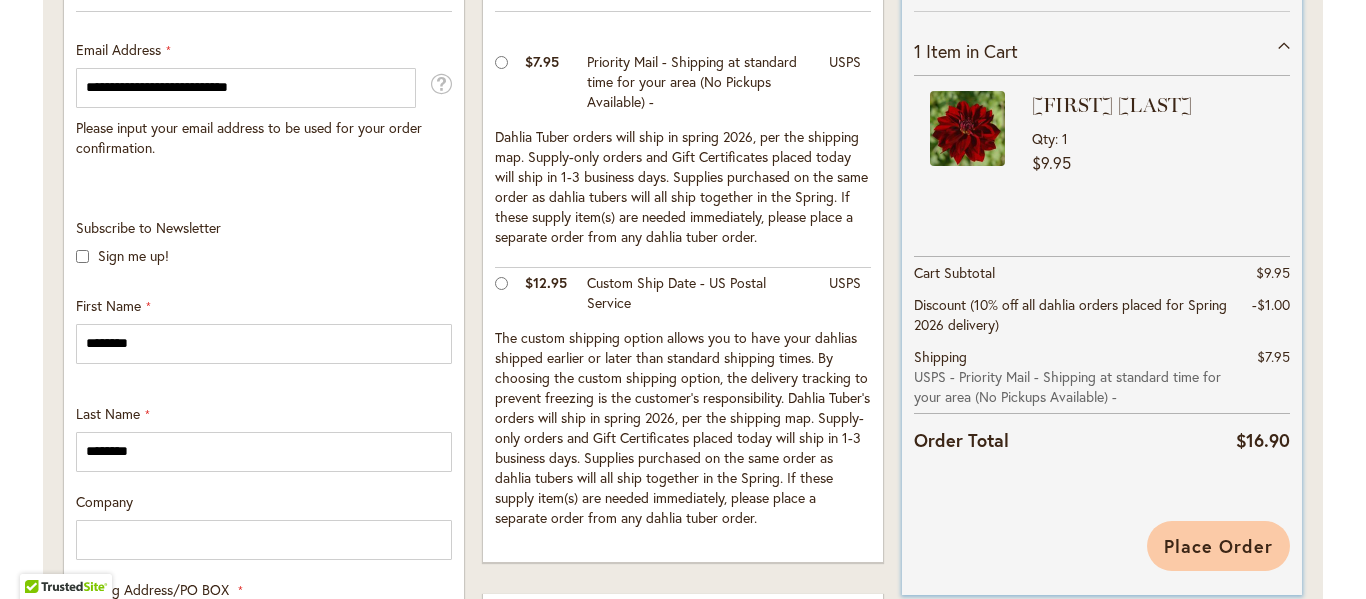 click on "Place Order" at bounding box center [1218, 546] 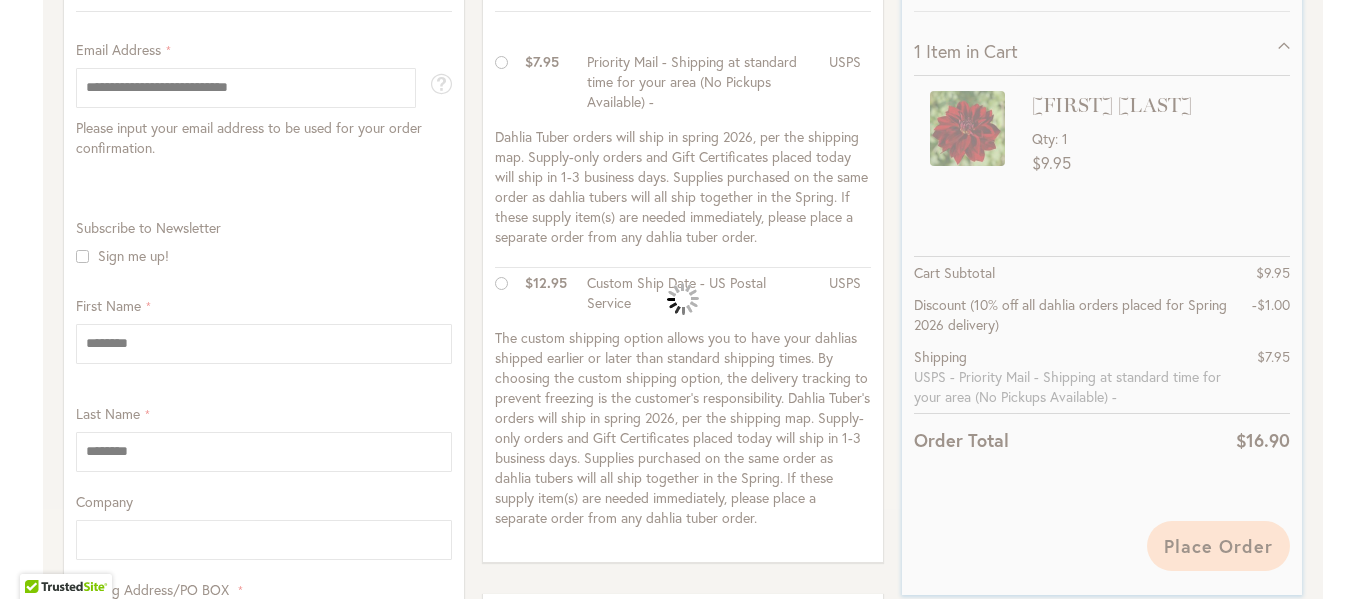 scroll, scrollTop: 807, scrollLeft: 0, axis: vertical 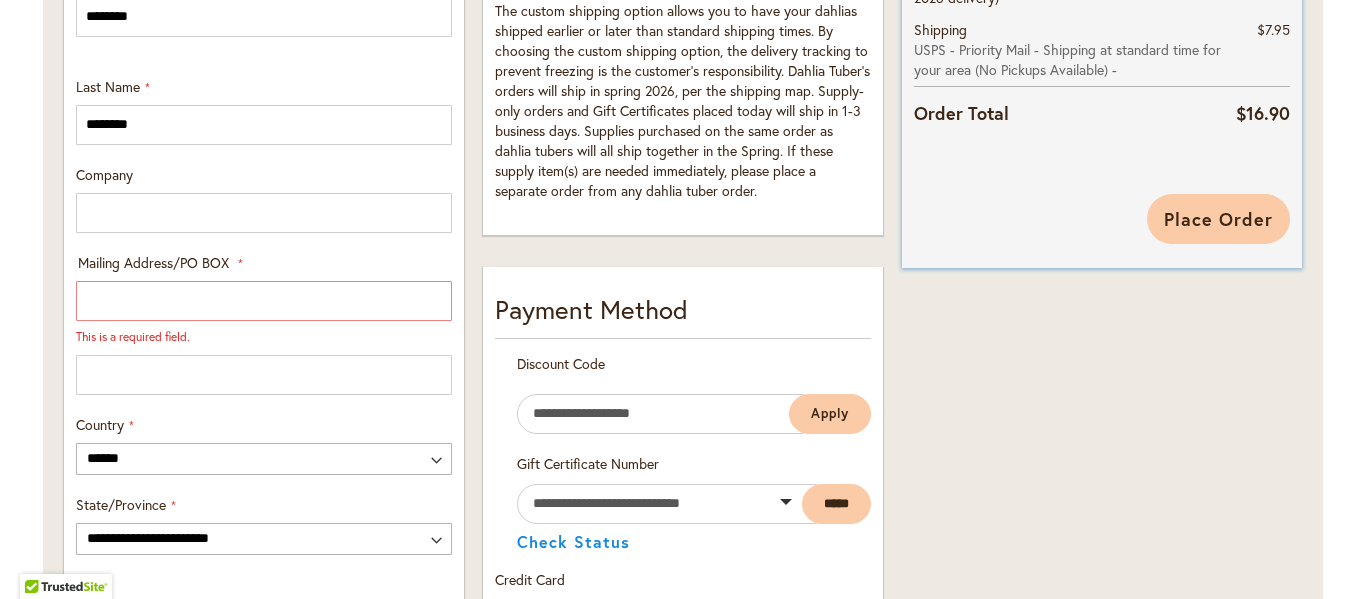 click on "Place Order" at bounding box center [1218, 219] 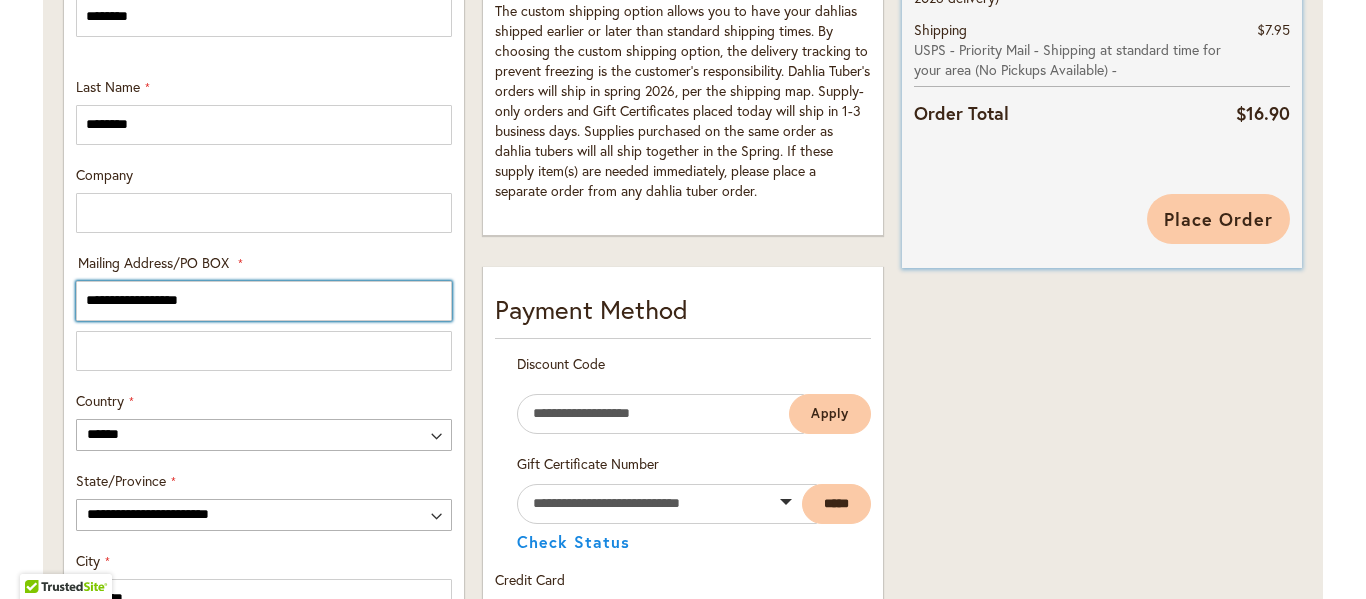 type on "**********" 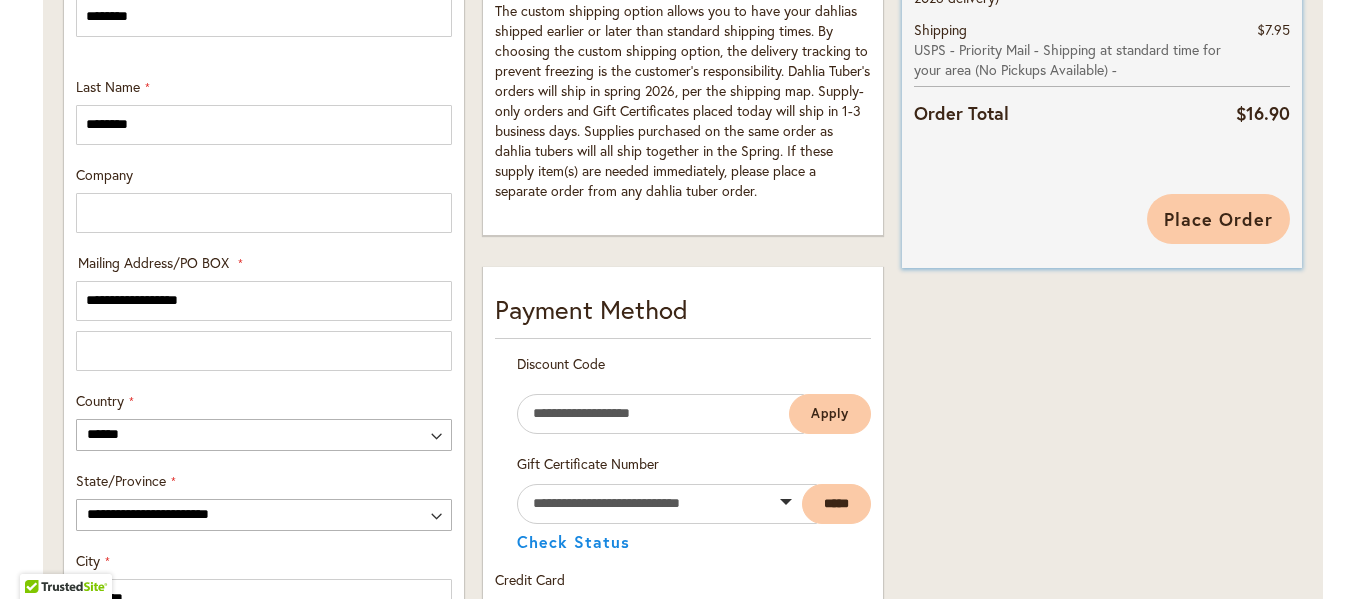 click on "Place Order" at bounding box center [1218, 219] 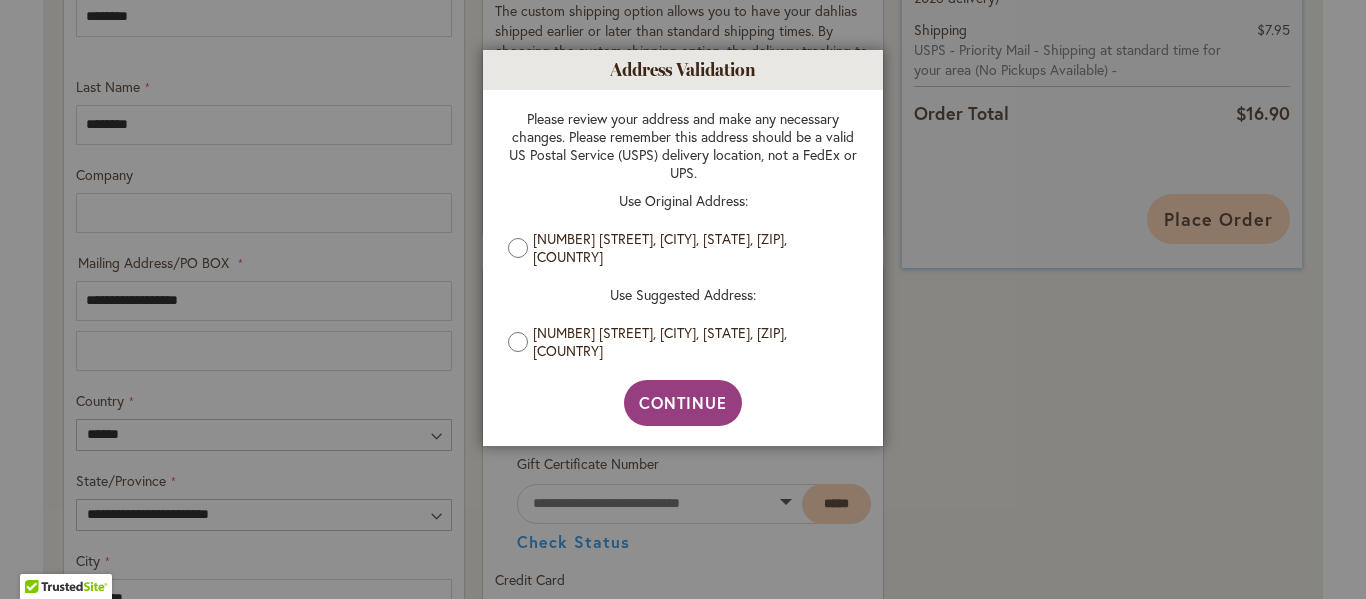 scroll, scrollTop: 859, scrollLeft: 0, axis: vertical 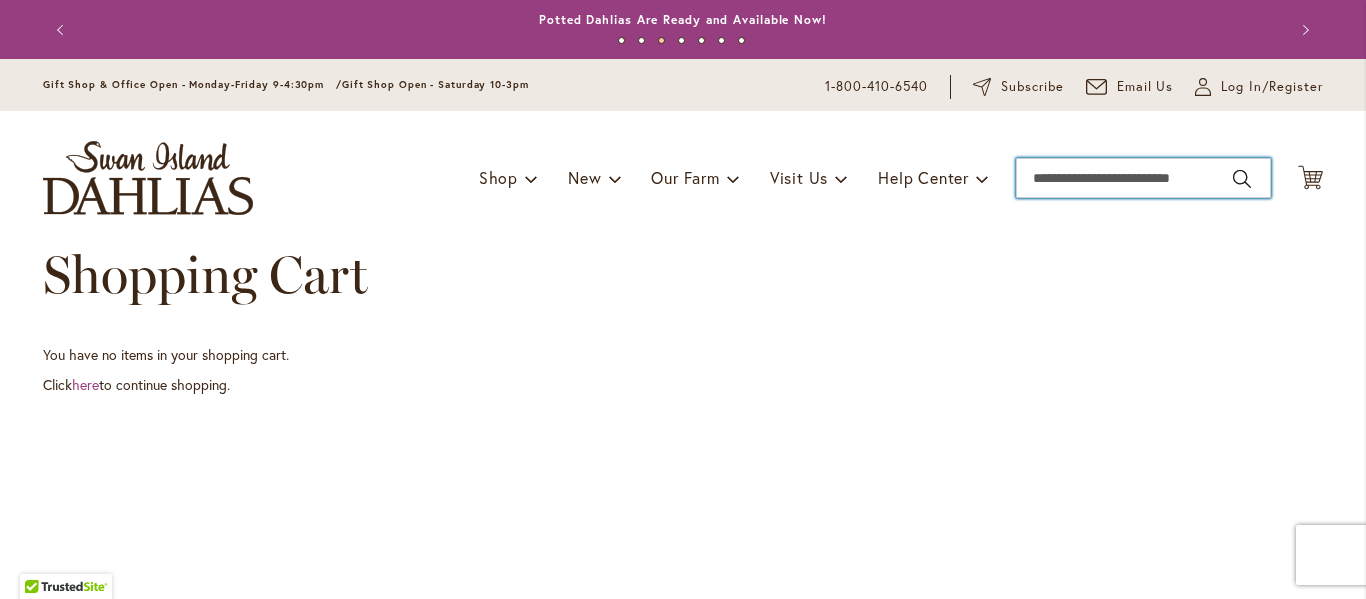 click on "Search" at bounding box center [1143, 178] 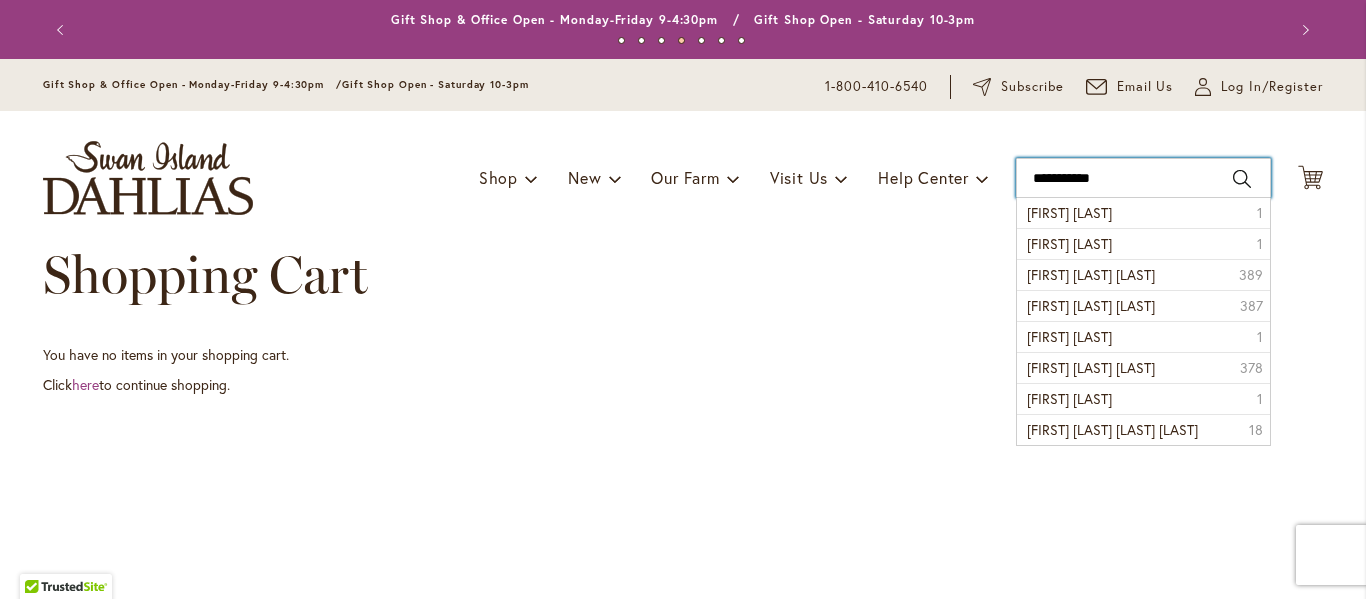 type on "**********" 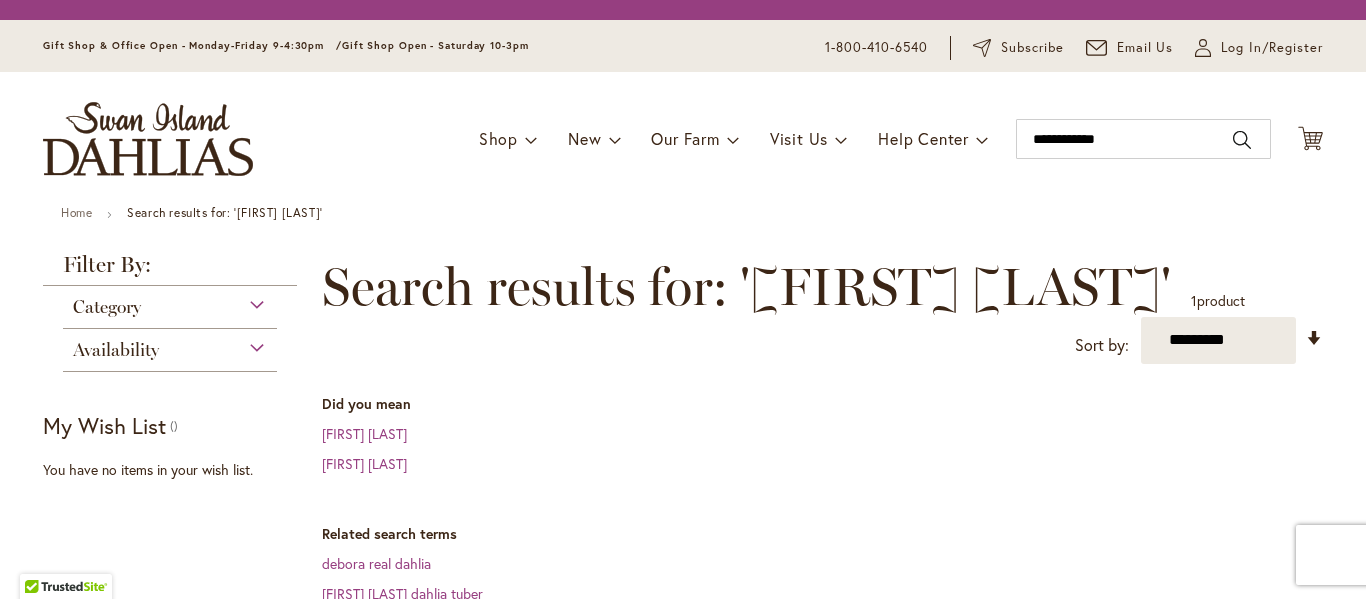 scroll, scrollTop: 0, scrollLeft: 0, axis: both 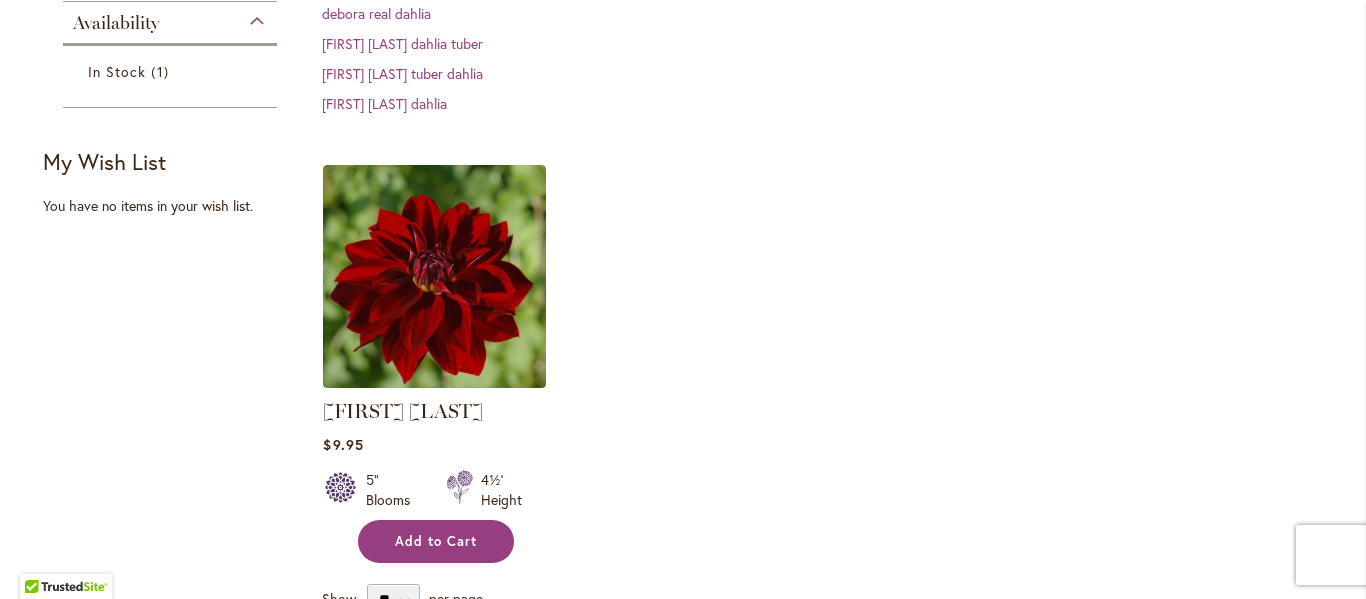 click on "Add to Cart" at bounding box center (436, 541) 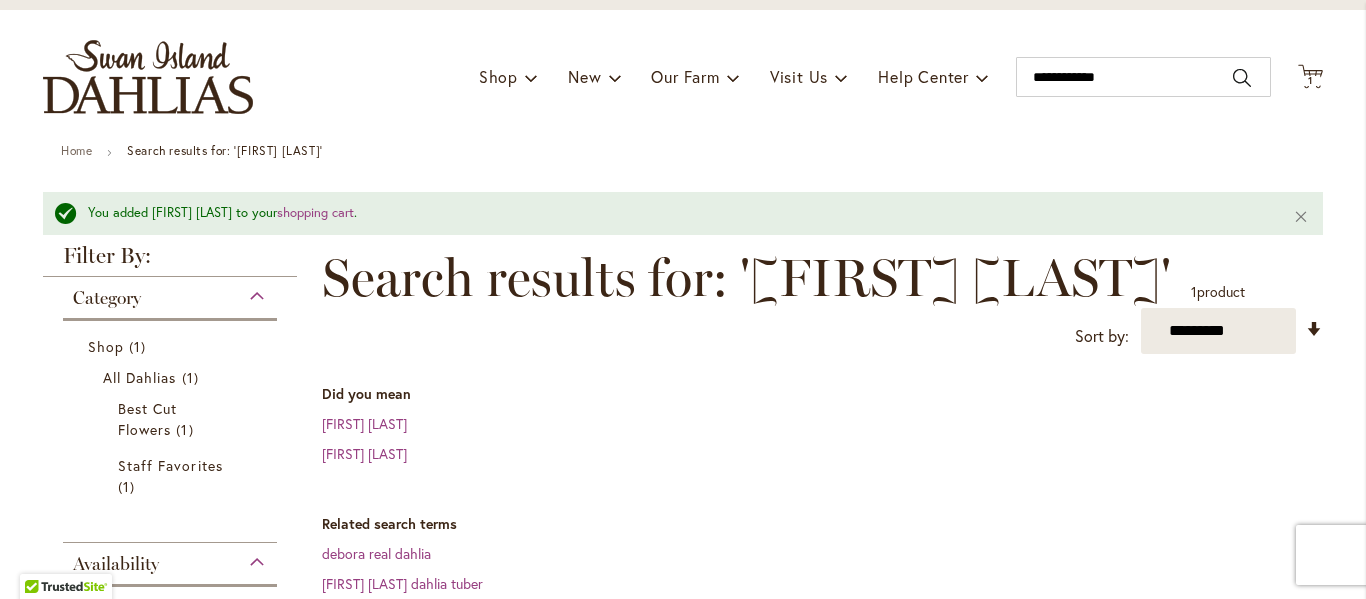scroll, scrollTop: 93, scrollLeft: 0, axis: vertical 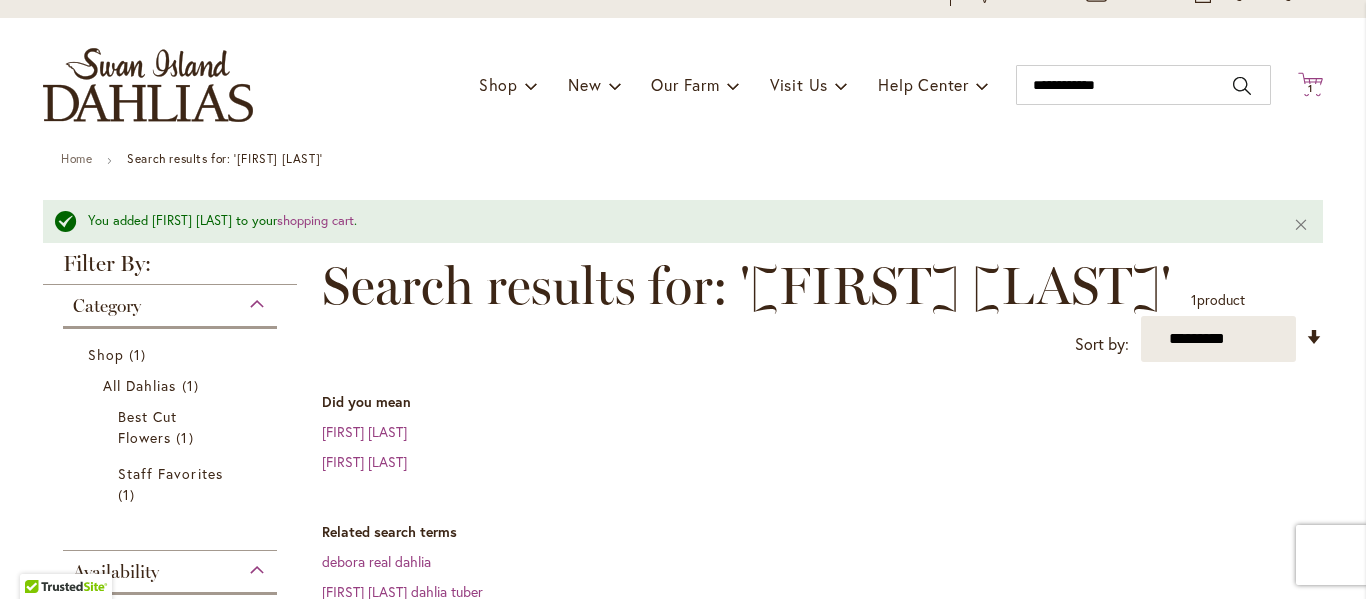 click on "1" at bounding box center [1310, 88] 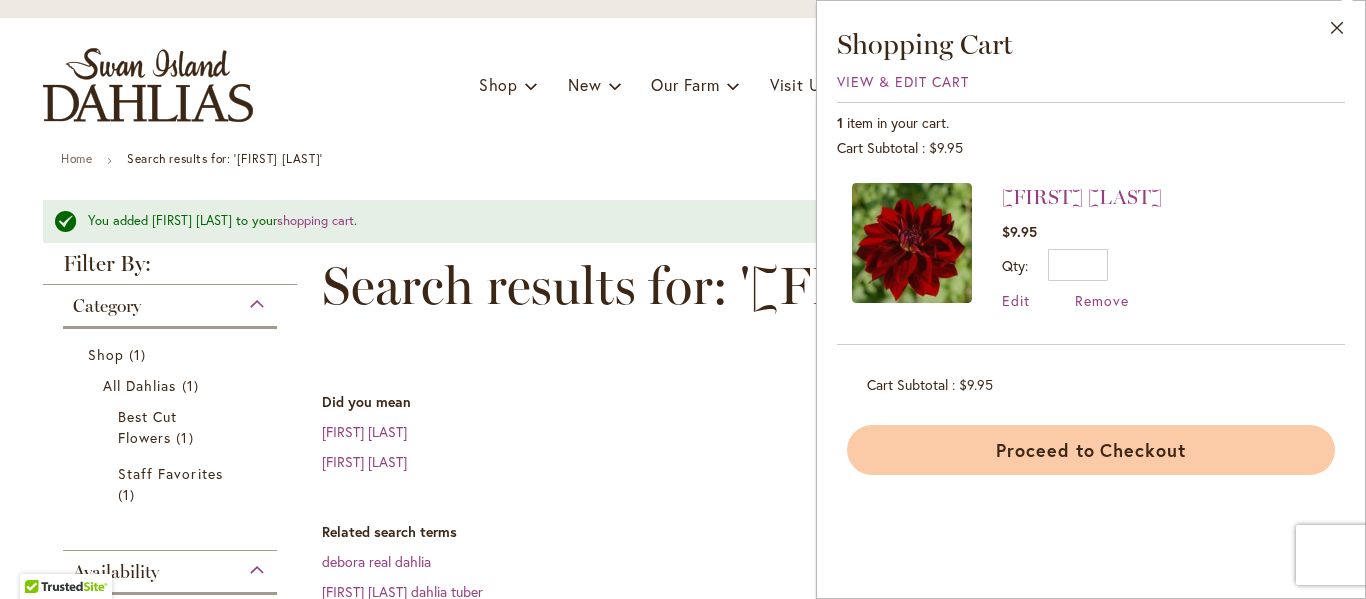 click on "Proceed to Checkout" at bounding box center [1091, 450] 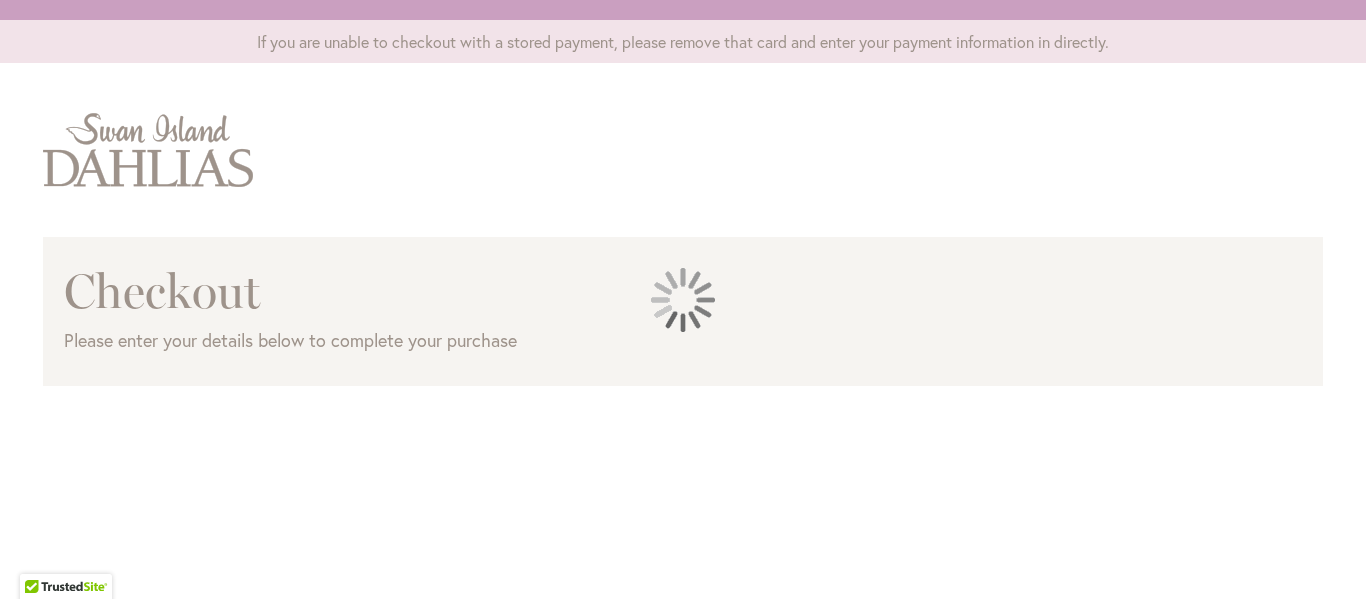 scroll, scrollTop: 0, scrollLeft: 0, axis: both 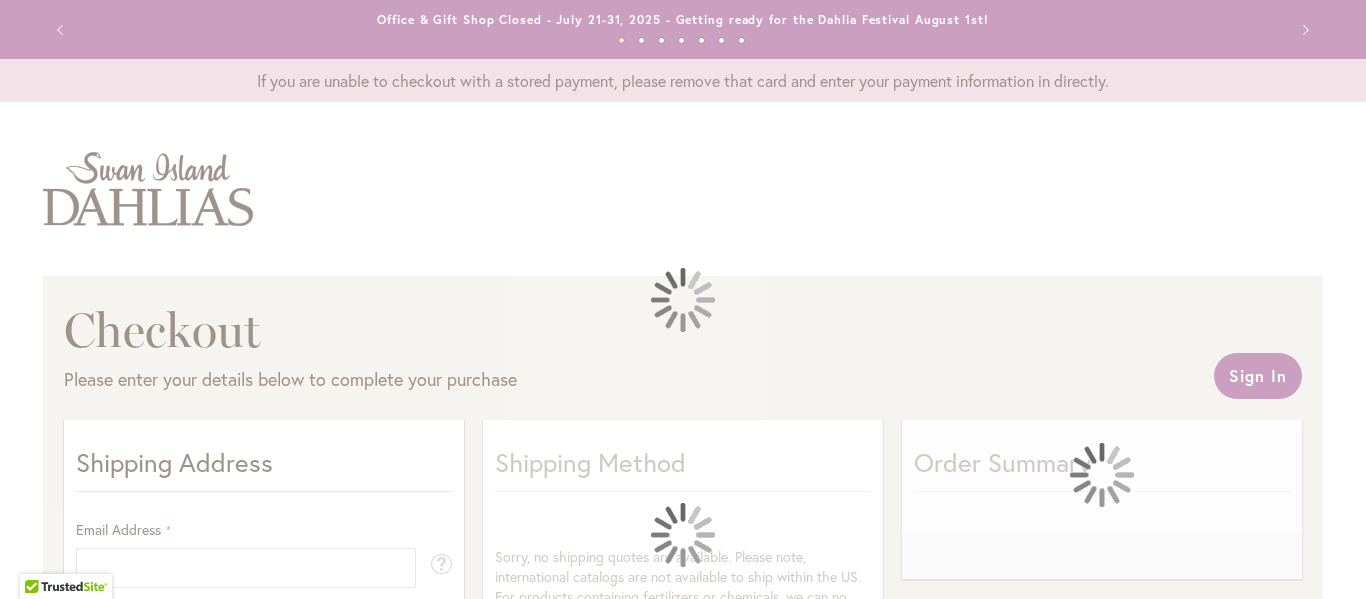 select on "**" 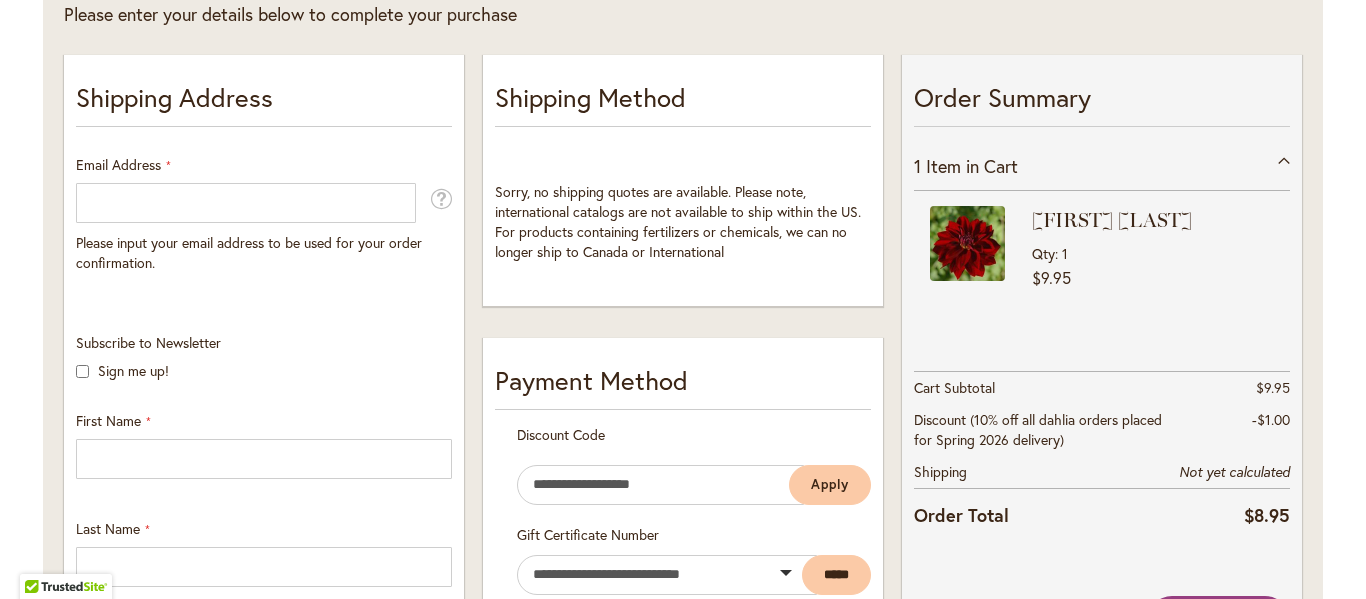 scroll, scrollTop: 370, scrollLeft: 0, axis: vertical 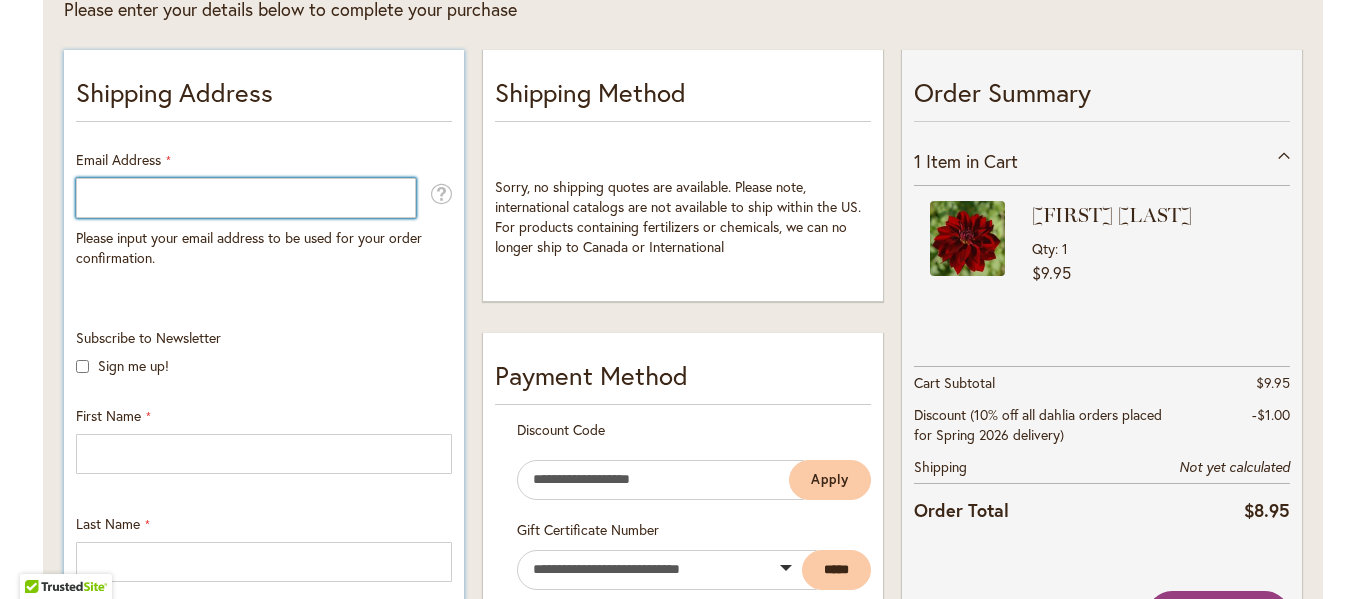 click on "Email Address" at bounding box center [246, 198] 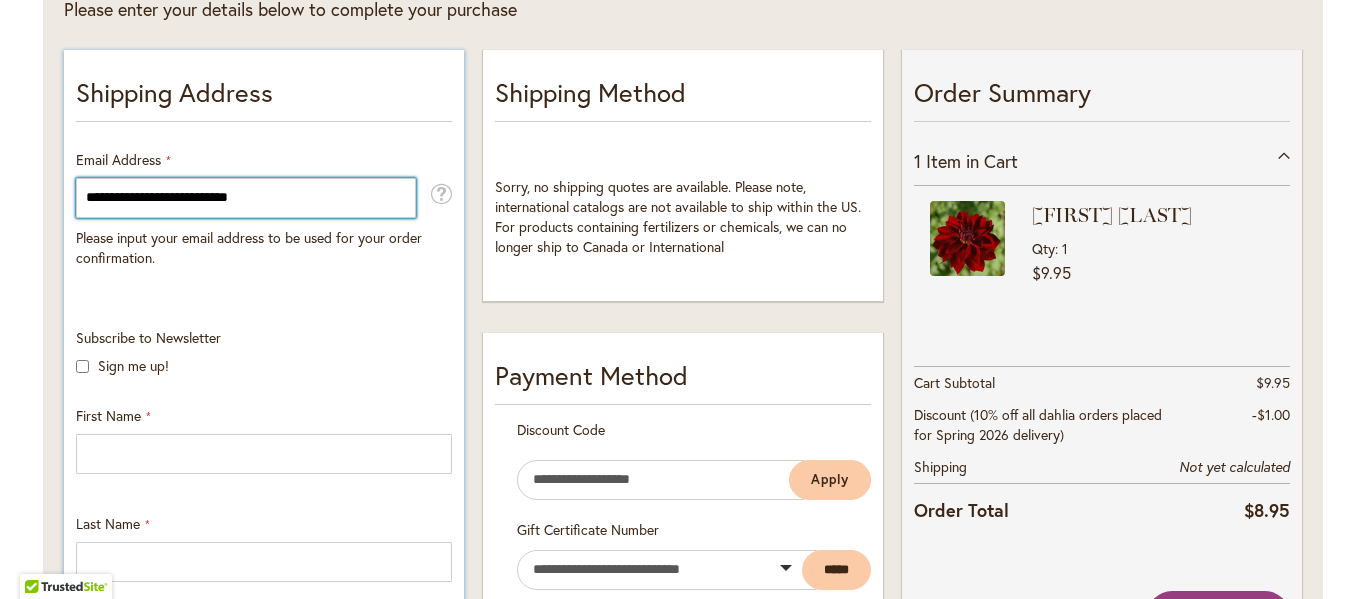 type on "**********" 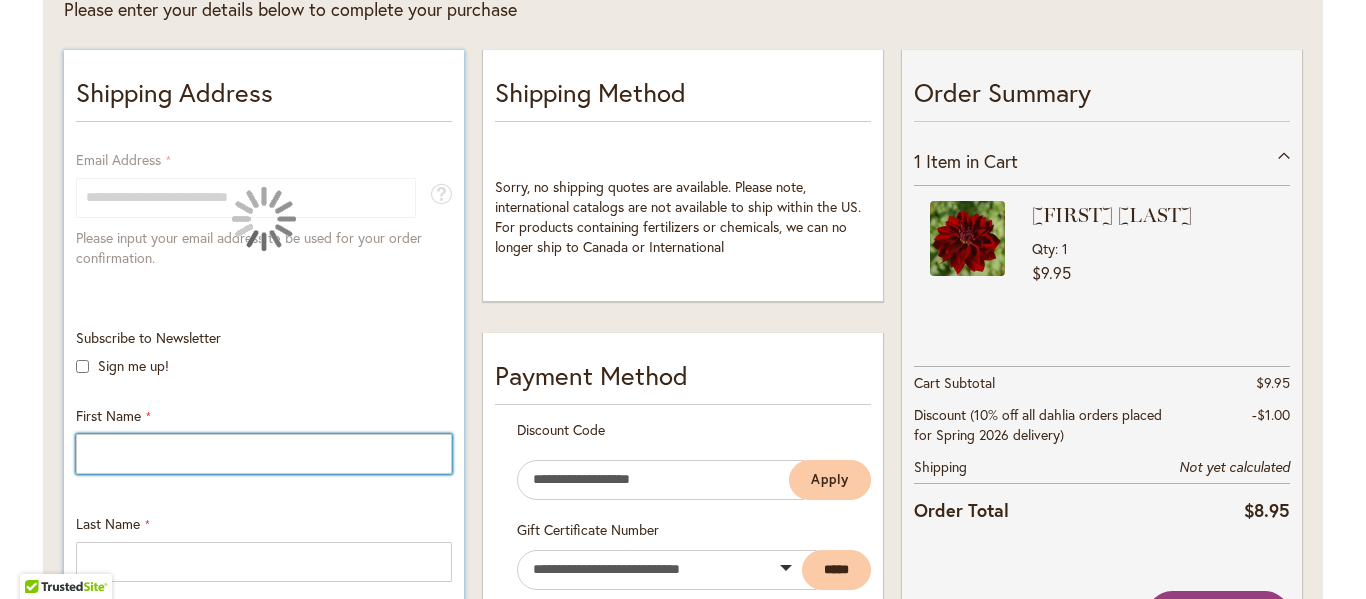 click on "First Name" at bounding box center [264, 454] 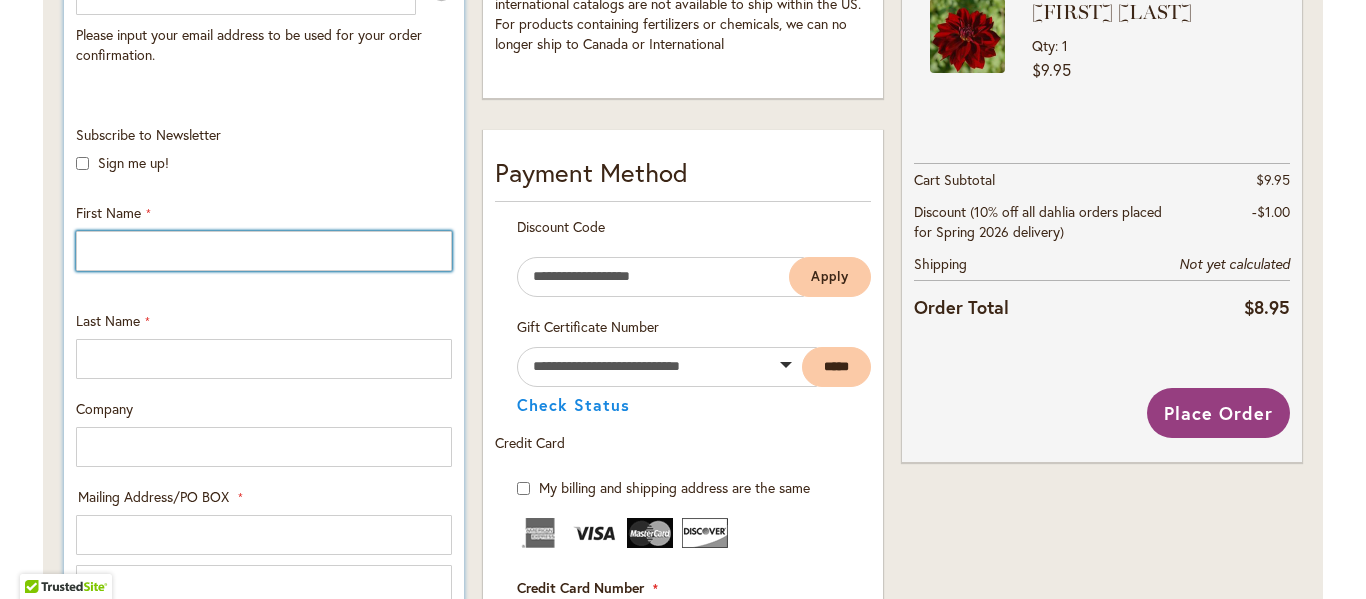 scroll, scrollTop: 611, scrollLeft: 0, axis: vertical 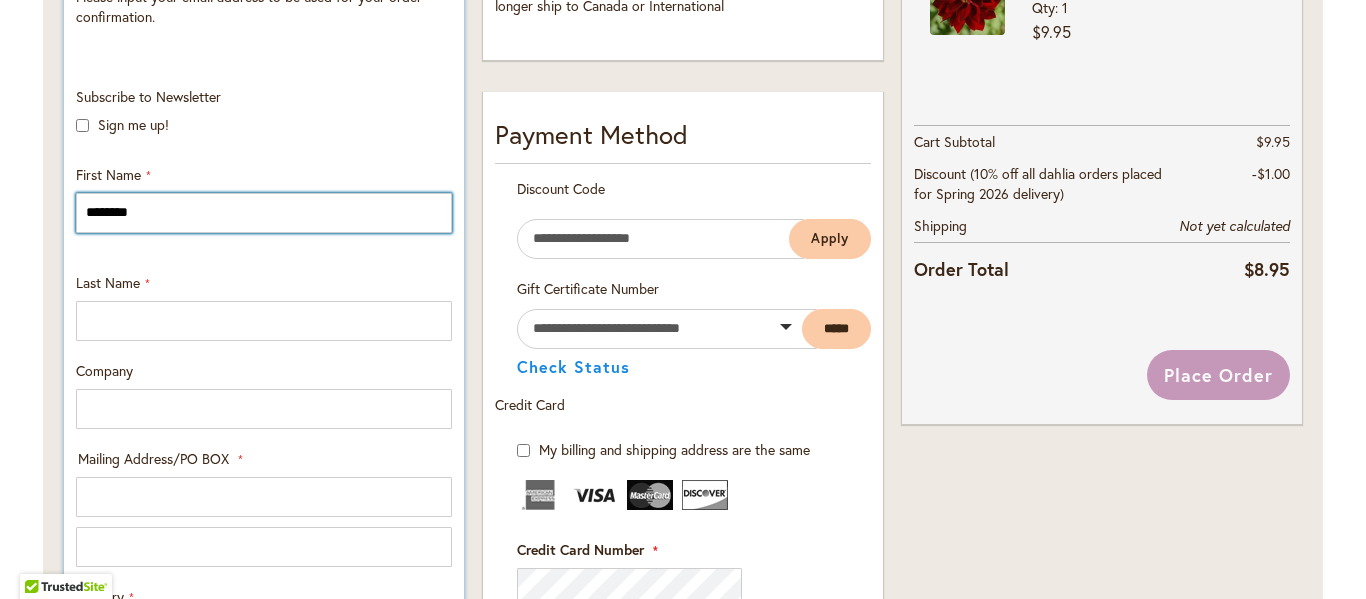 type on "********" 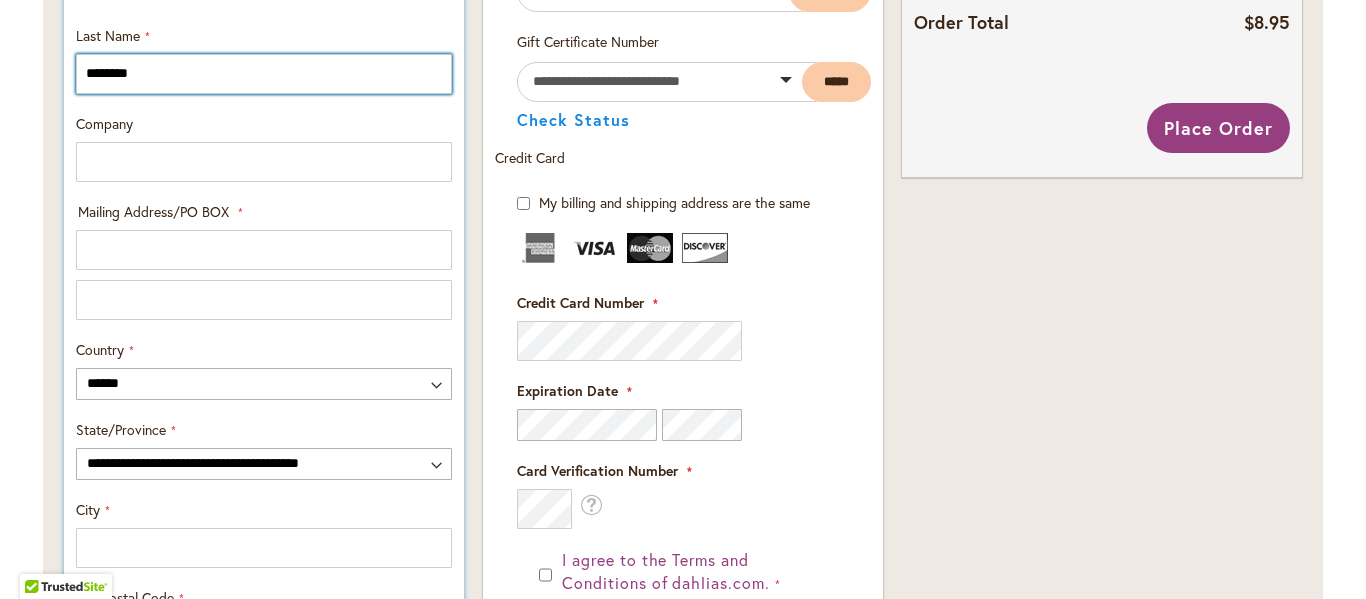 scroll, scrollTop: 869, scrollLeft: 0, axis: vertical 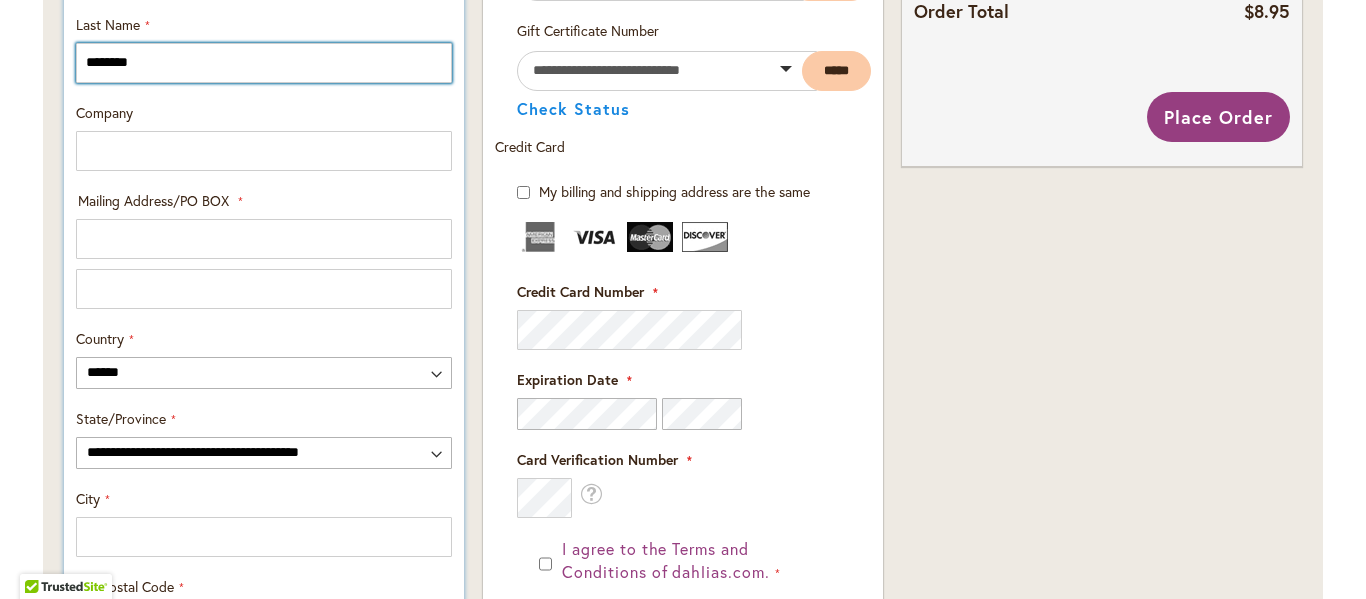 type on "********" 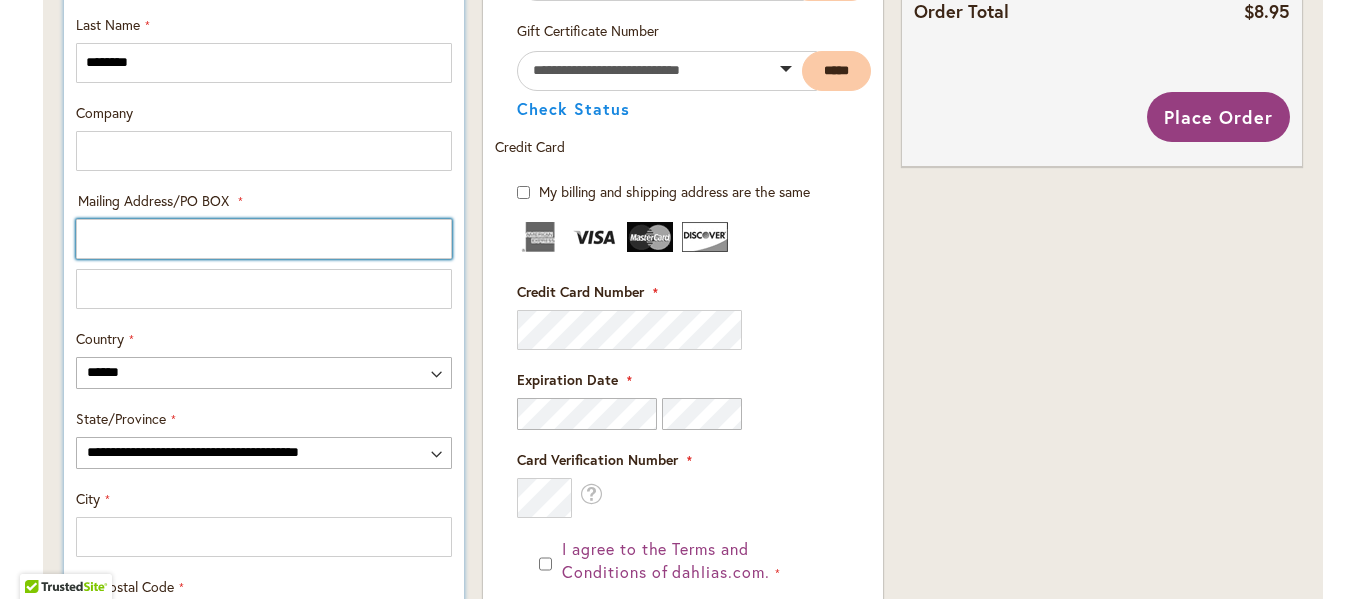 click on "Mailing Address/PO BOX: Line 1" at bounding box center (264, 239) 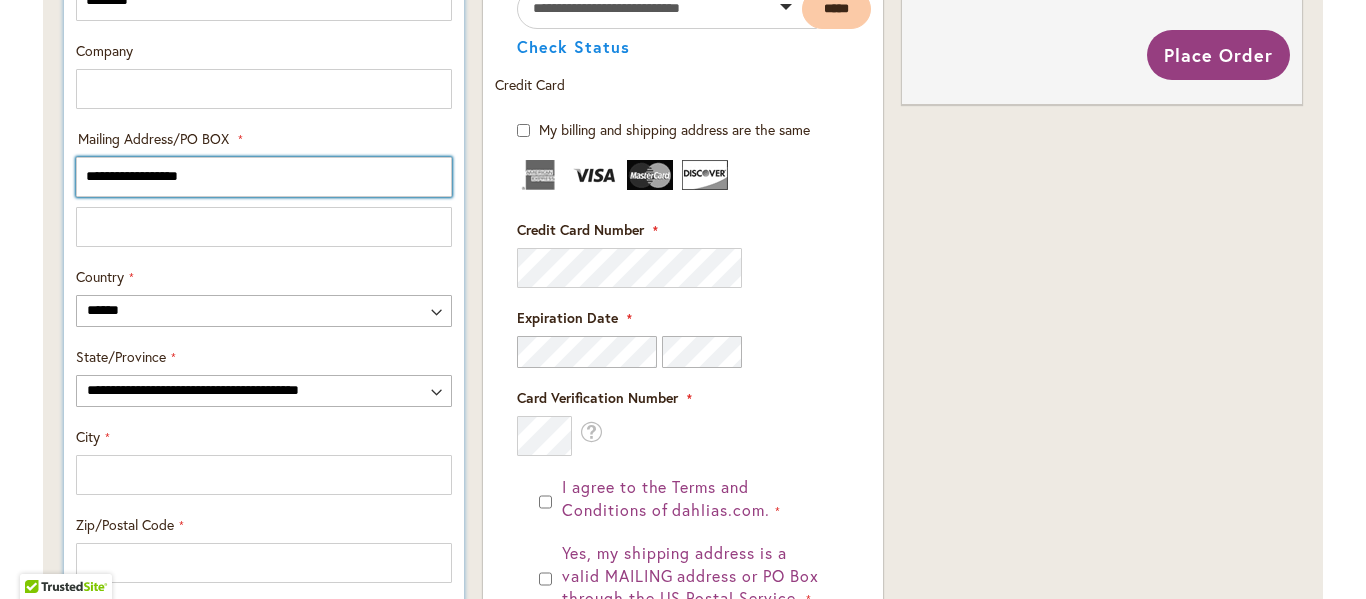 scroll, scrollTop: 976, scrollLeft: 0, axis: vertical 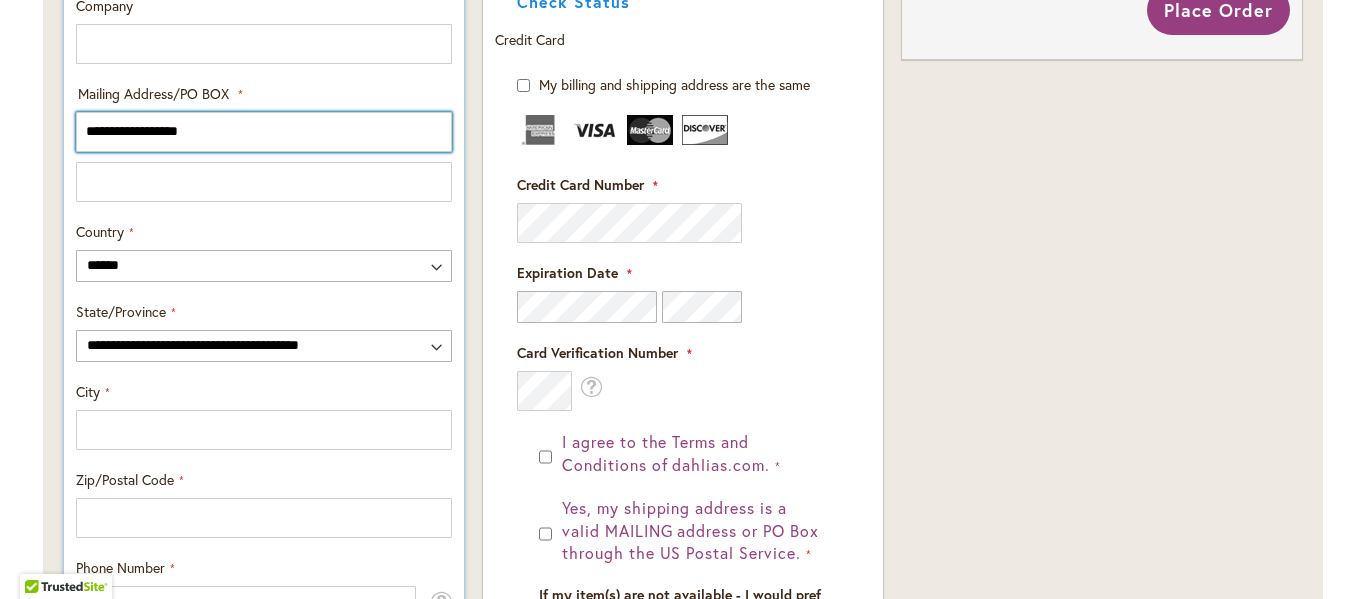 type on "**********" 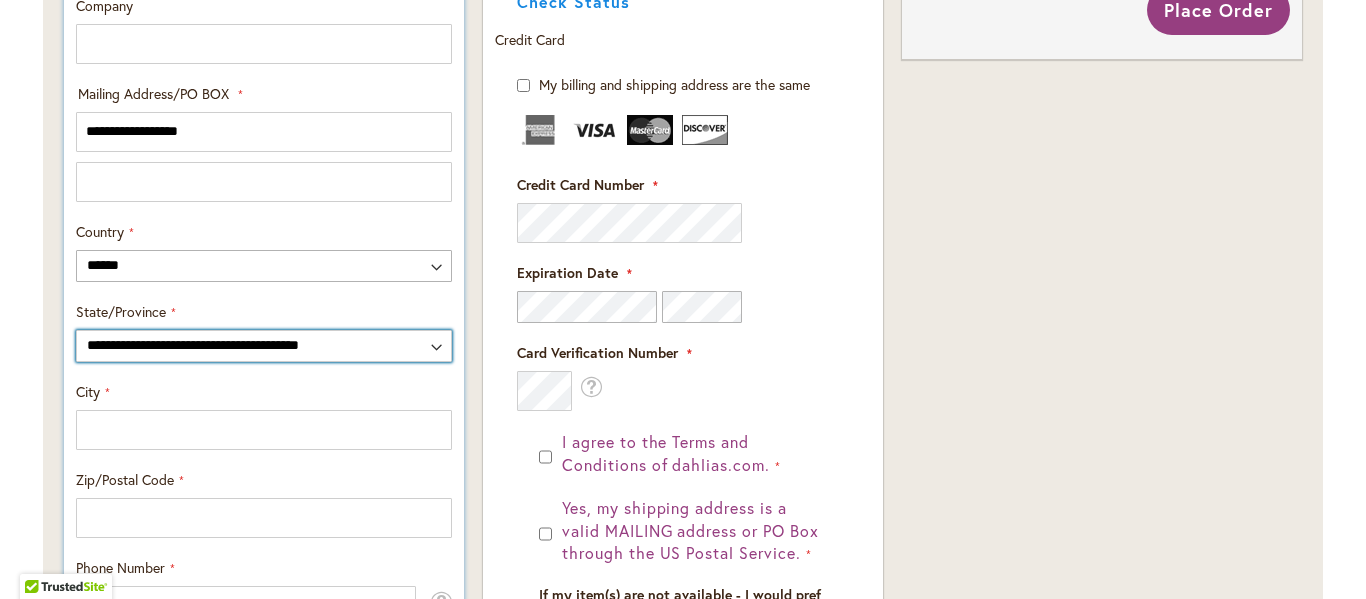 click on "**********" at bounding box center (264, 346) 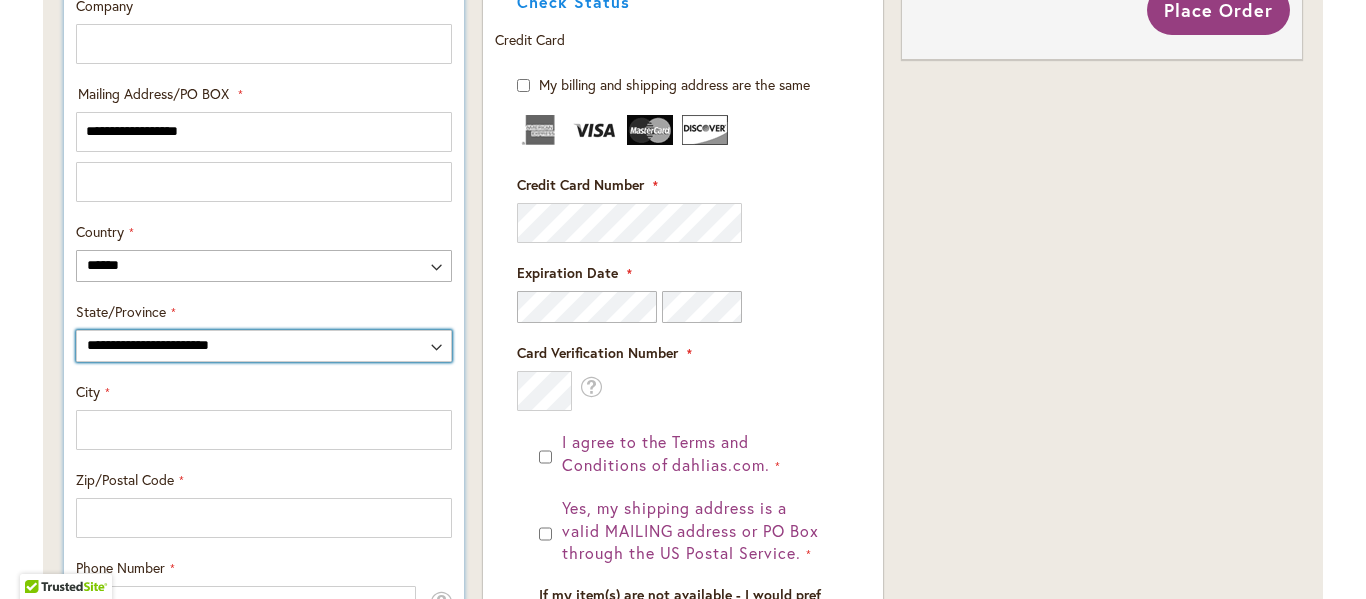 click on "**********" at bounding box center [264, 346] 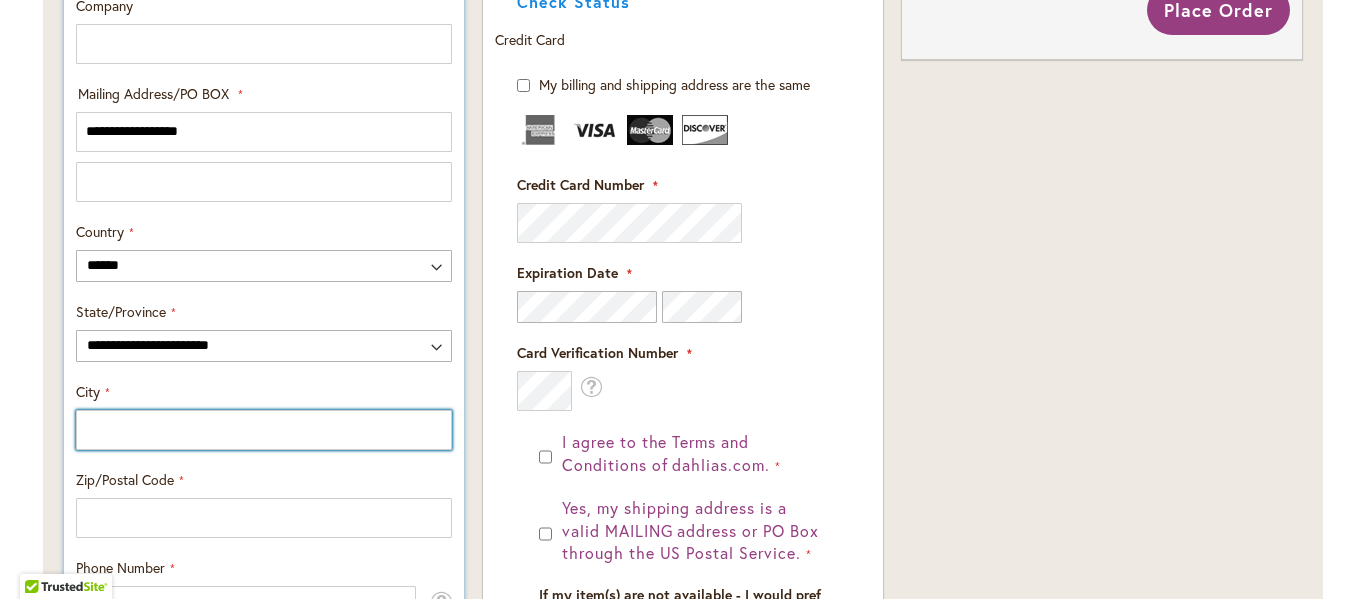 click on "City" at bounding box center (264, 430) 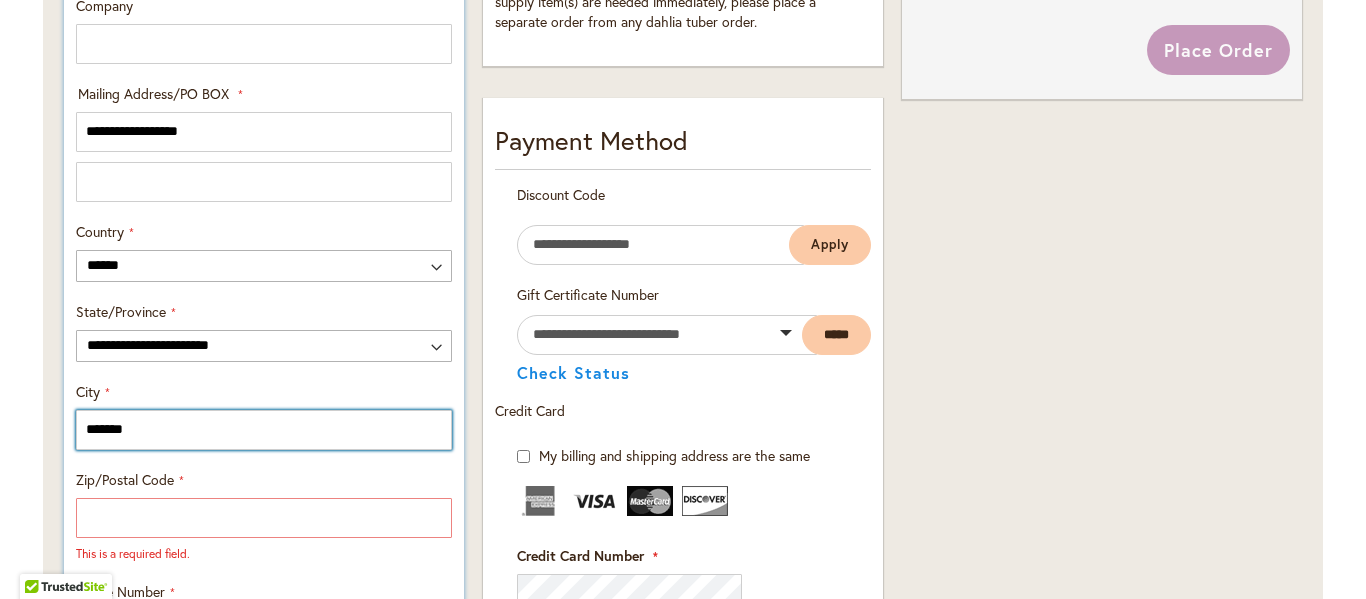 type on "*******" 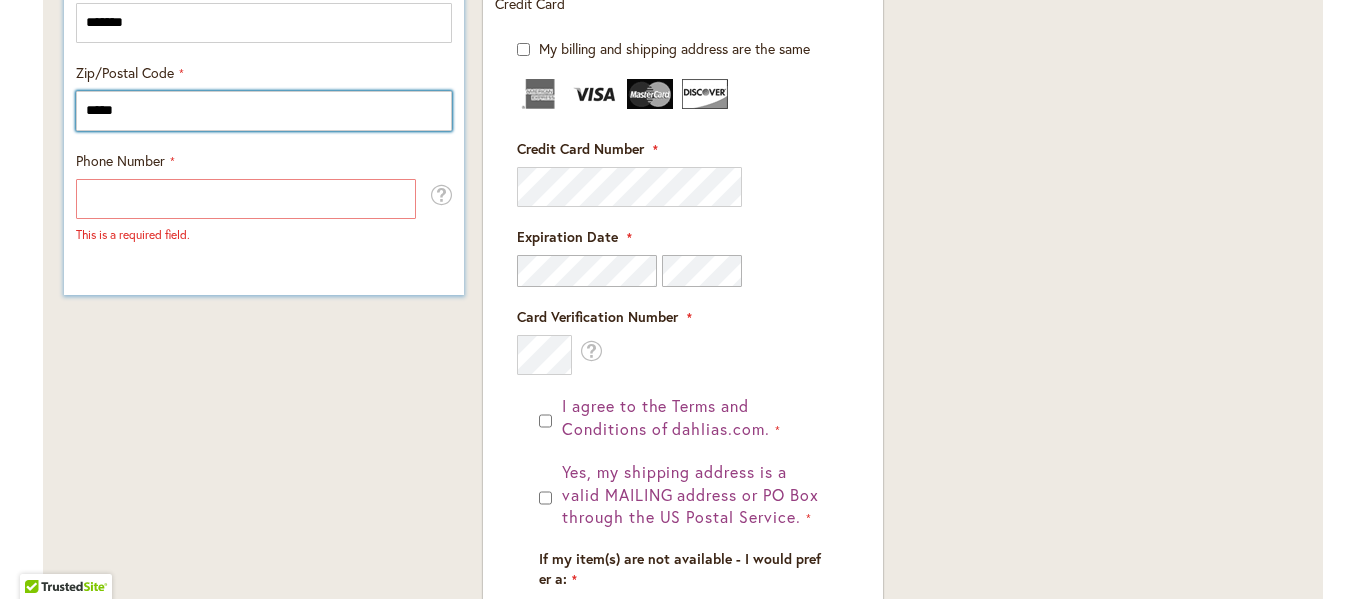 scroll, scrollTop: 1387, scrollLeft: 0, axis: vertical 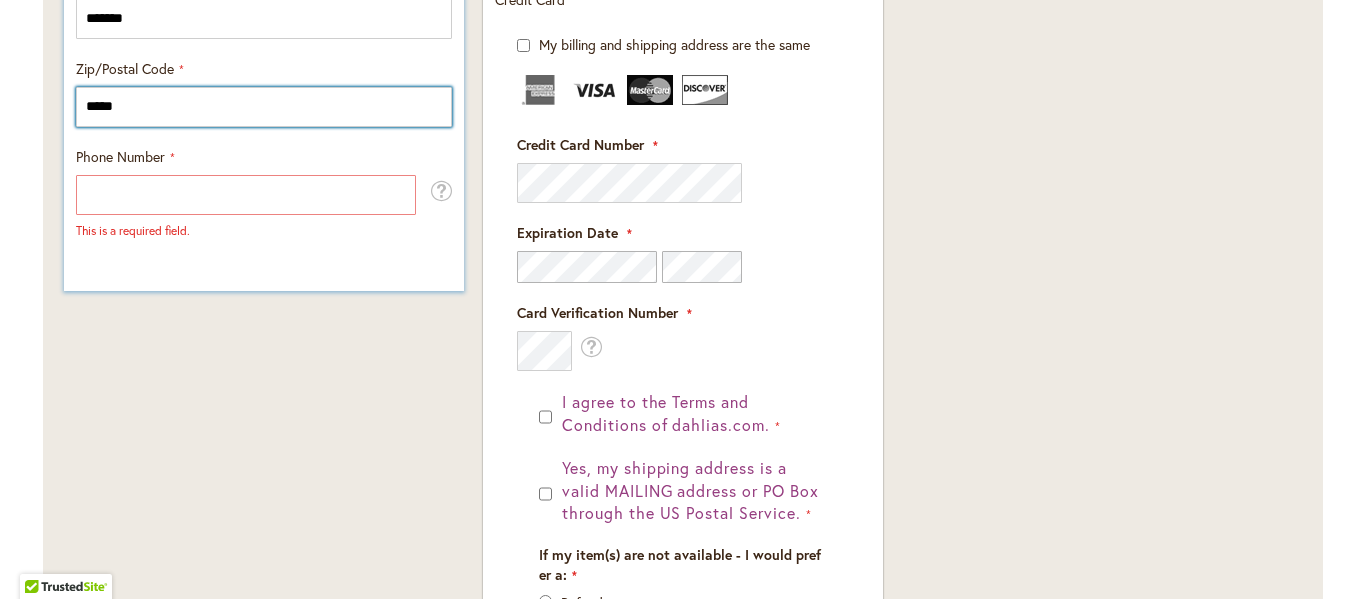 type on "*****" 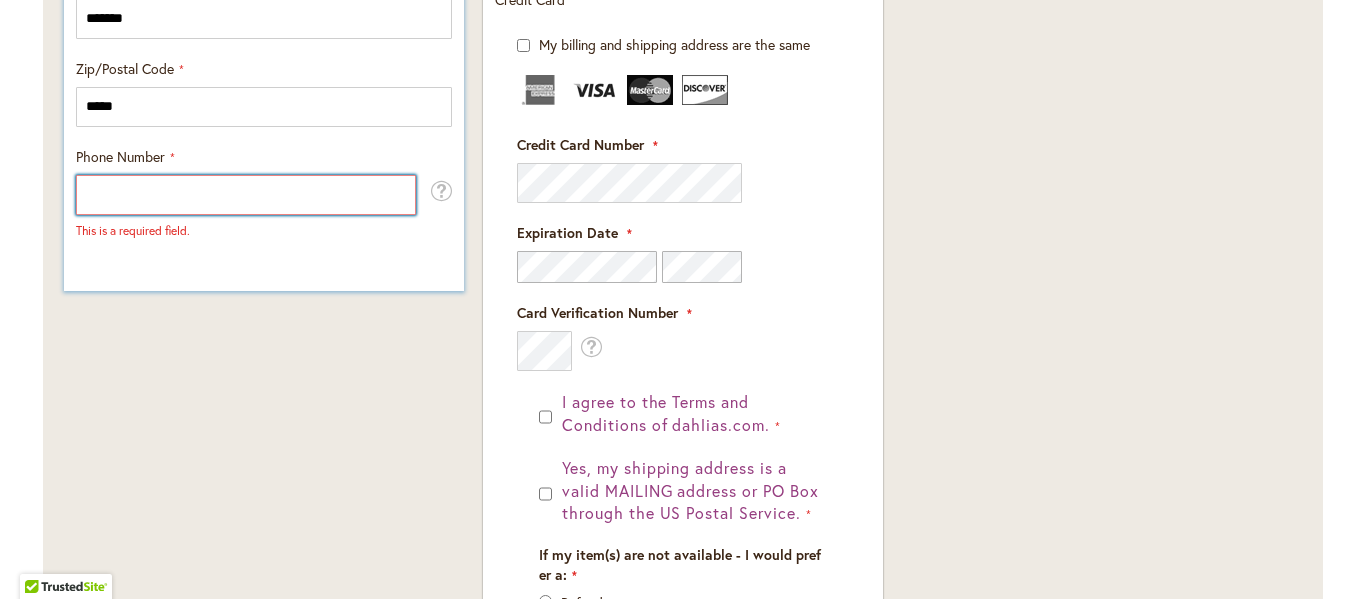 click on "Phone Number" at bounding box center (246, 195) 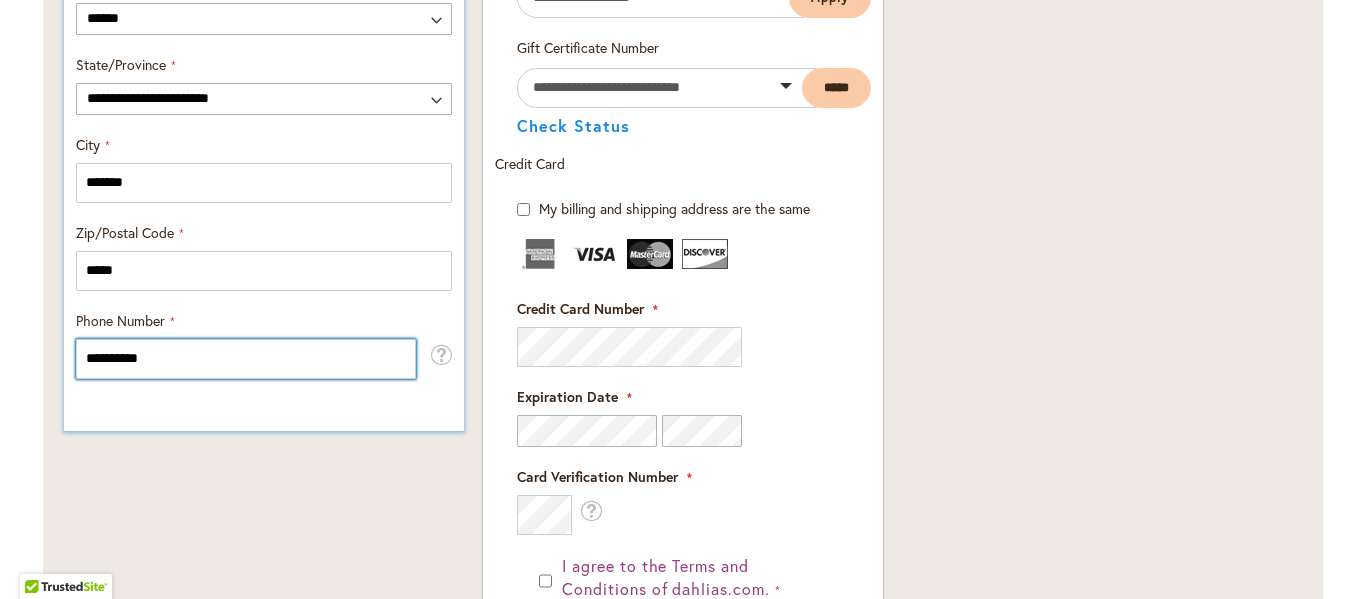 scroll, scrollTop: 1225, scrollLeft: 0, axis: vertical 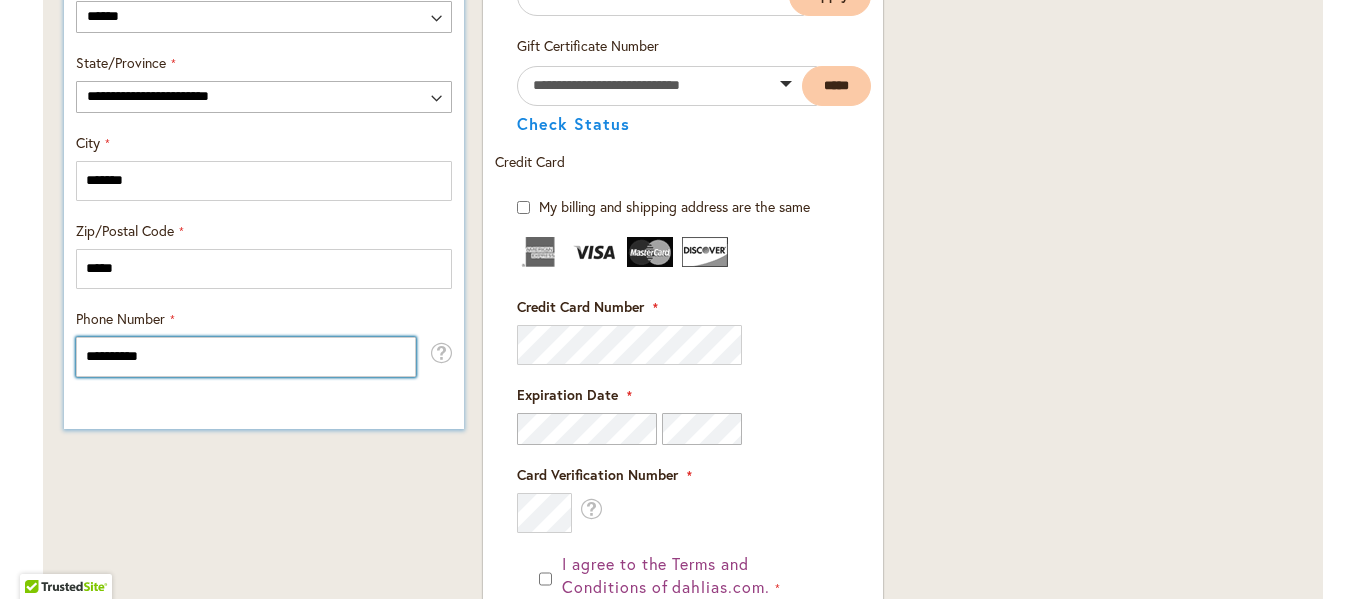type on "**********" 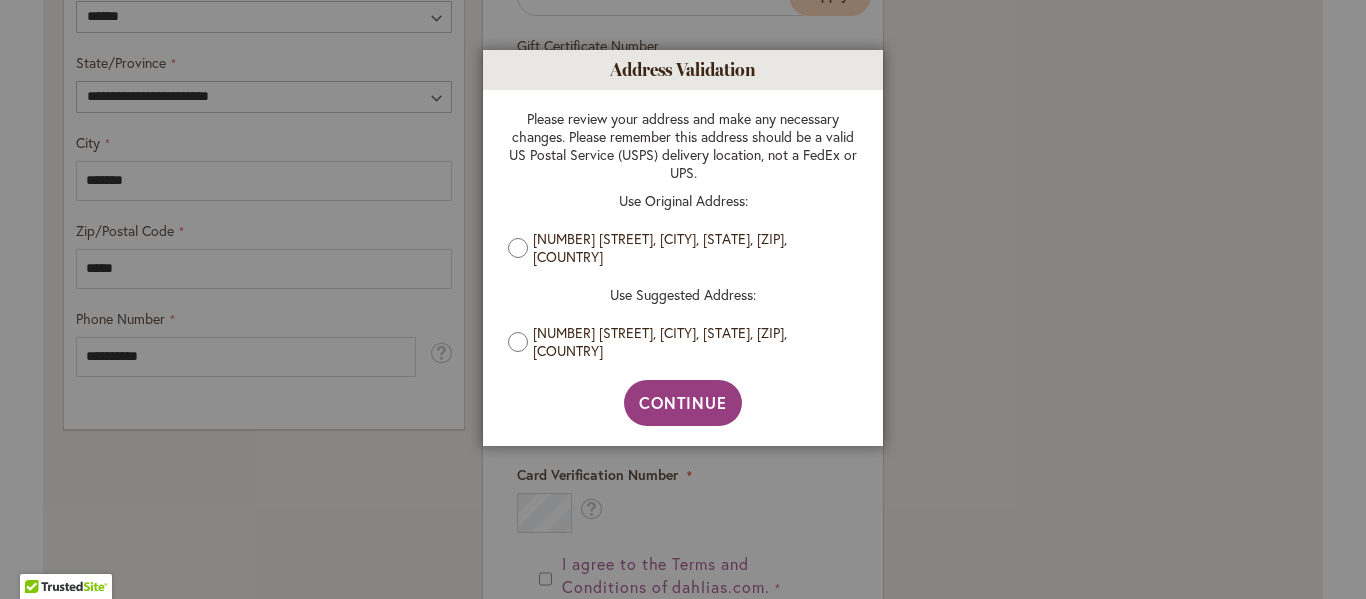 click at bounding box center (683, 299) 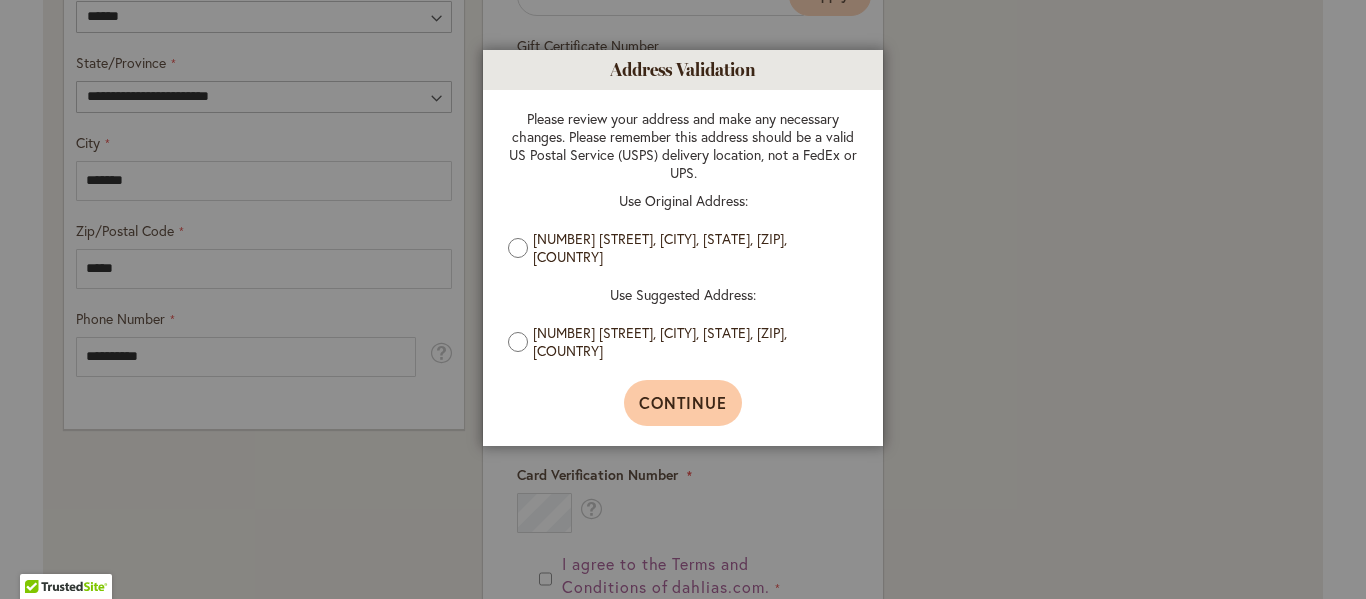 click on "Continue" at bounding box center [683, 402] 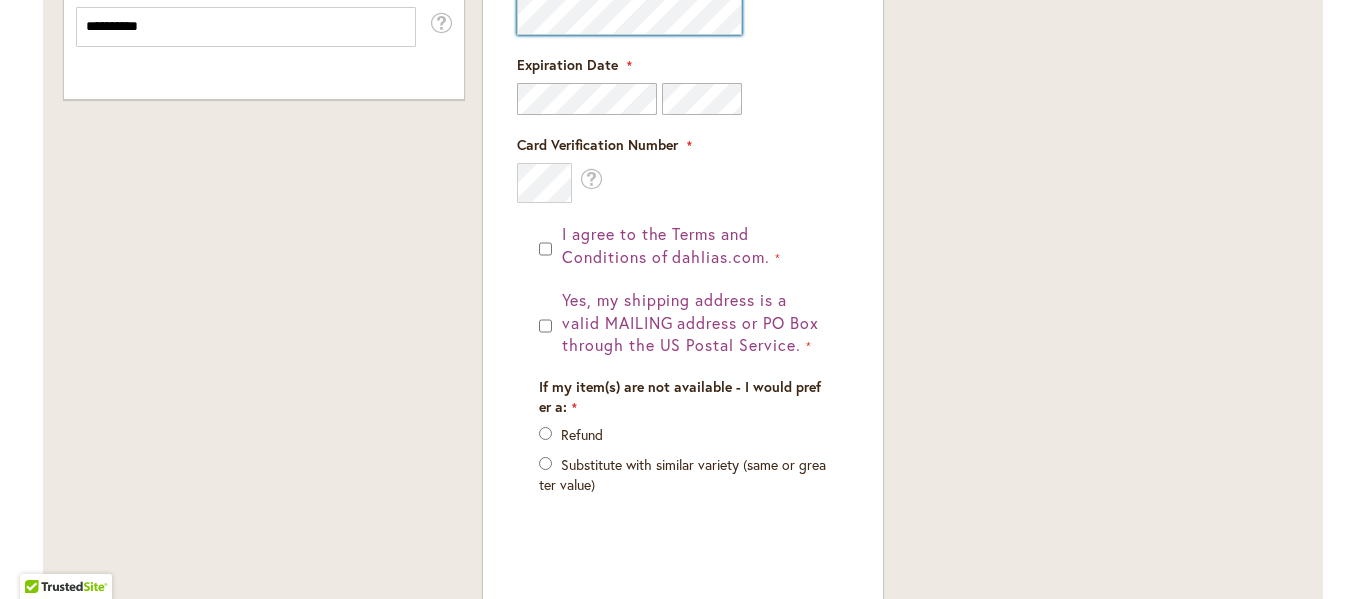 scroll, scrollTop: 1556, scrollLeft: 0, axis: vertical 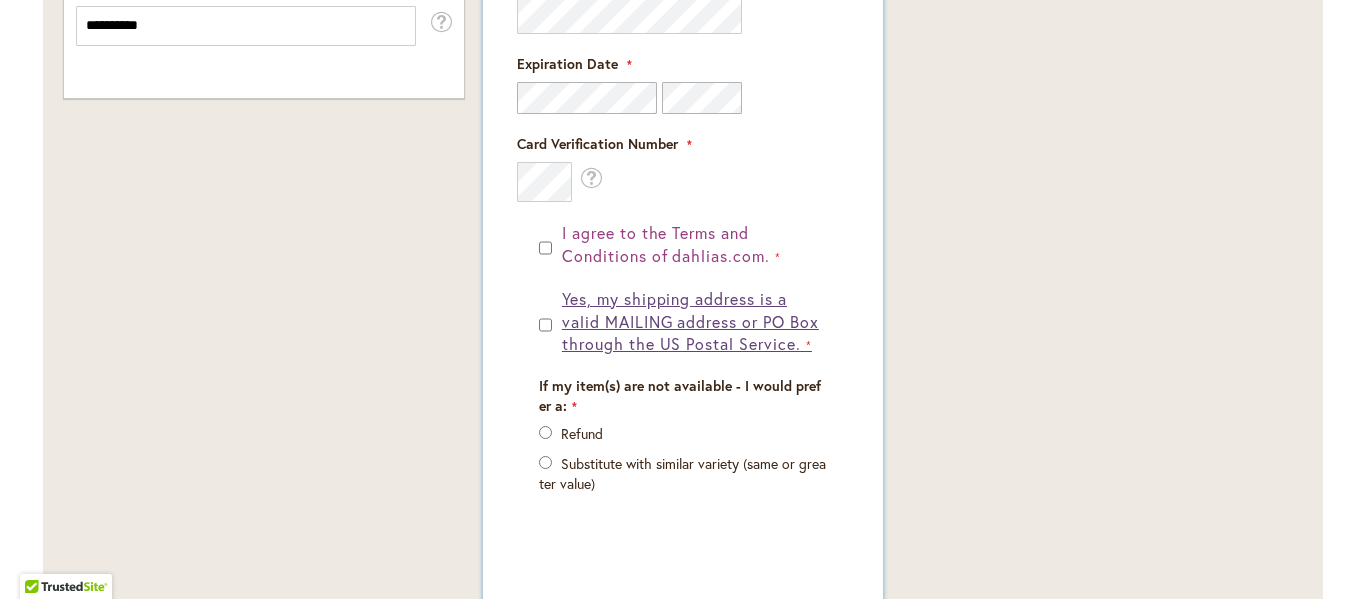 click on "Yes, my shipping address is a valid MAILING address or PO Box through the US Postal Service." at bounding box center (692, 322) 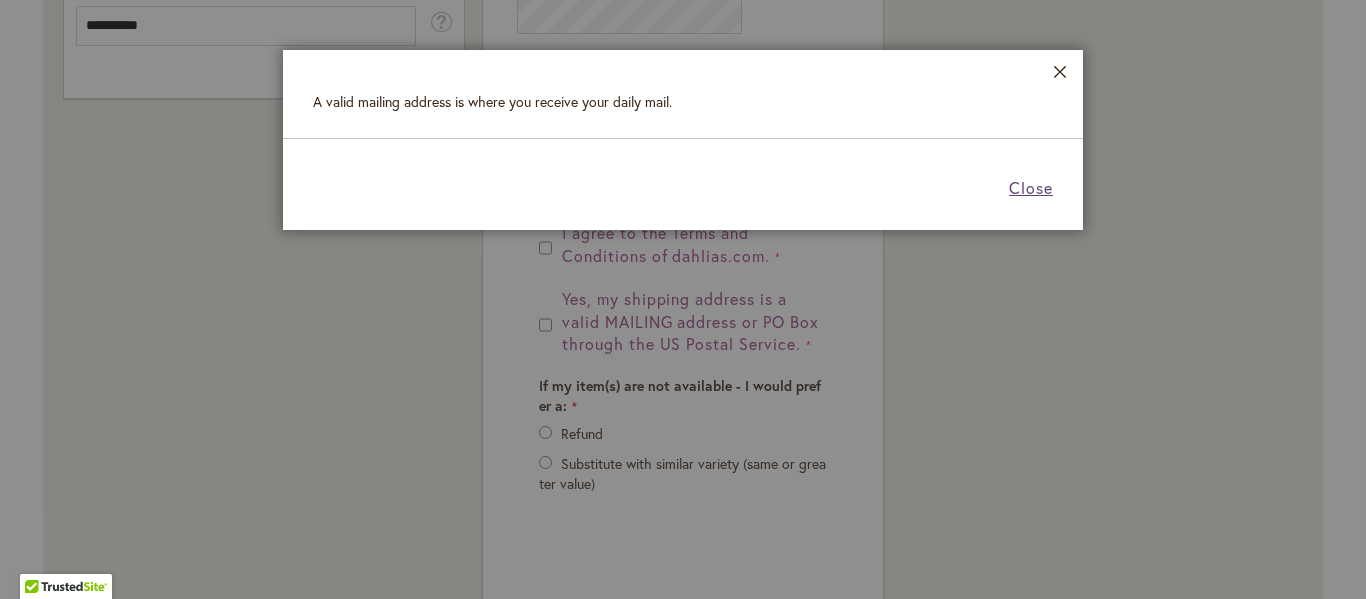 click on "Close" at bounding box center [1031, 187] 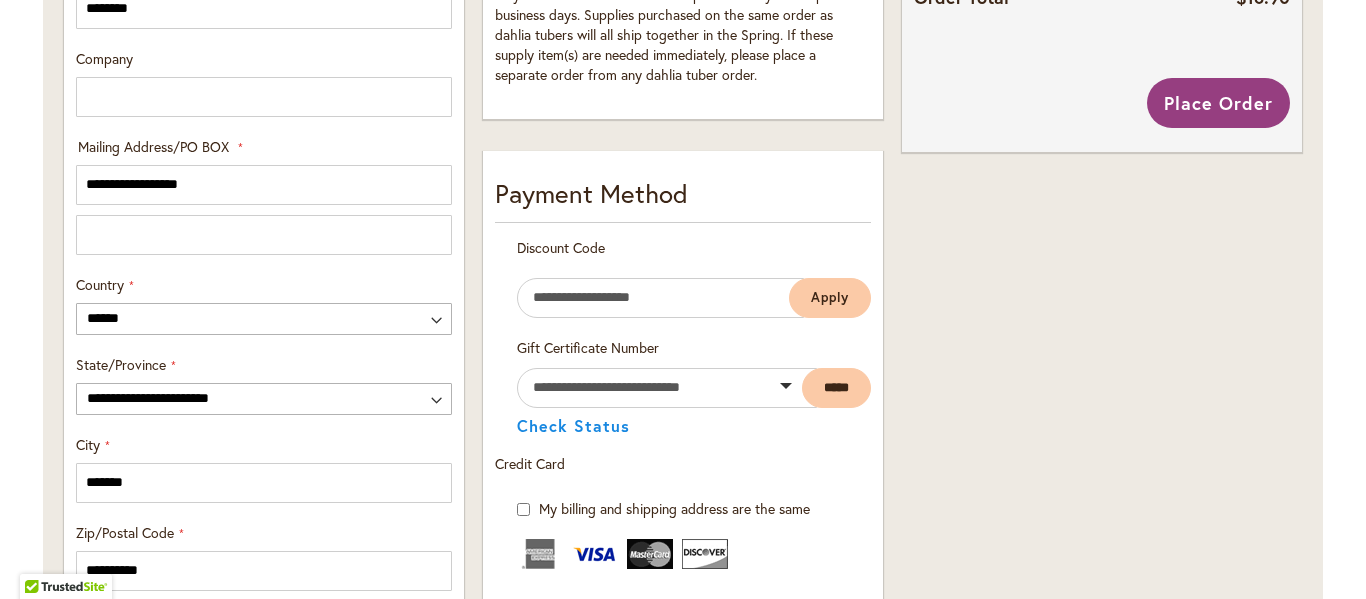 scroll, scrollTop: 907, scrollLeft: 0, axis: vertical 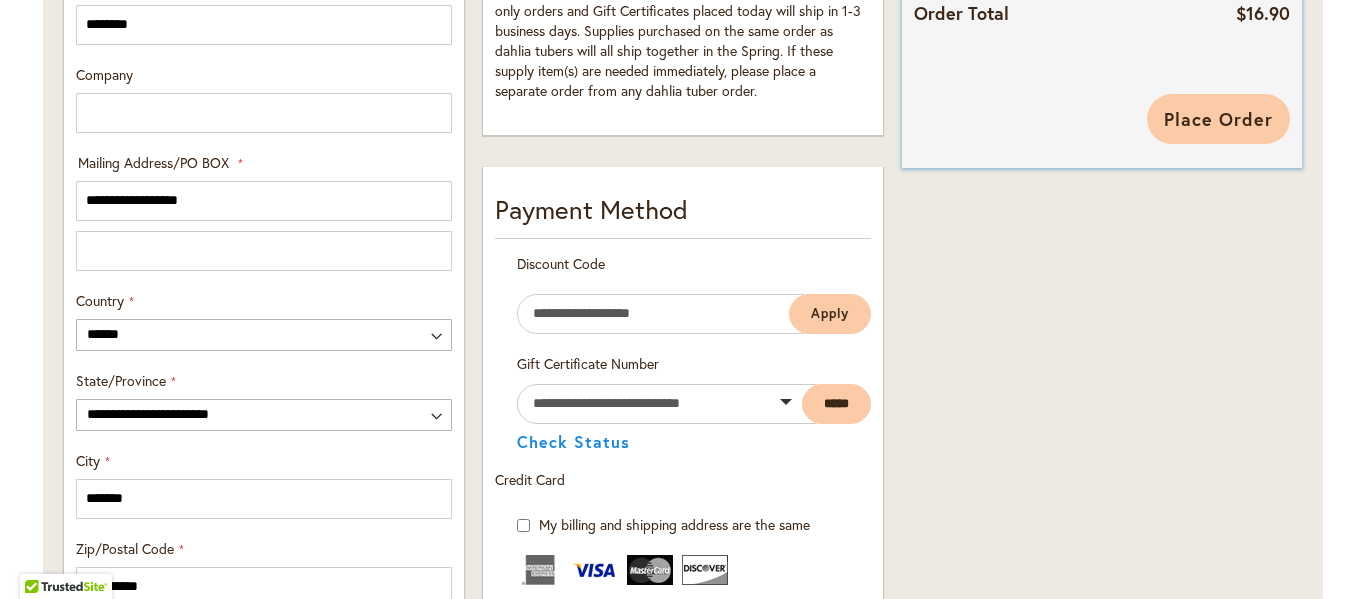 click on "Place Order" at bounding box center (1218, 119) 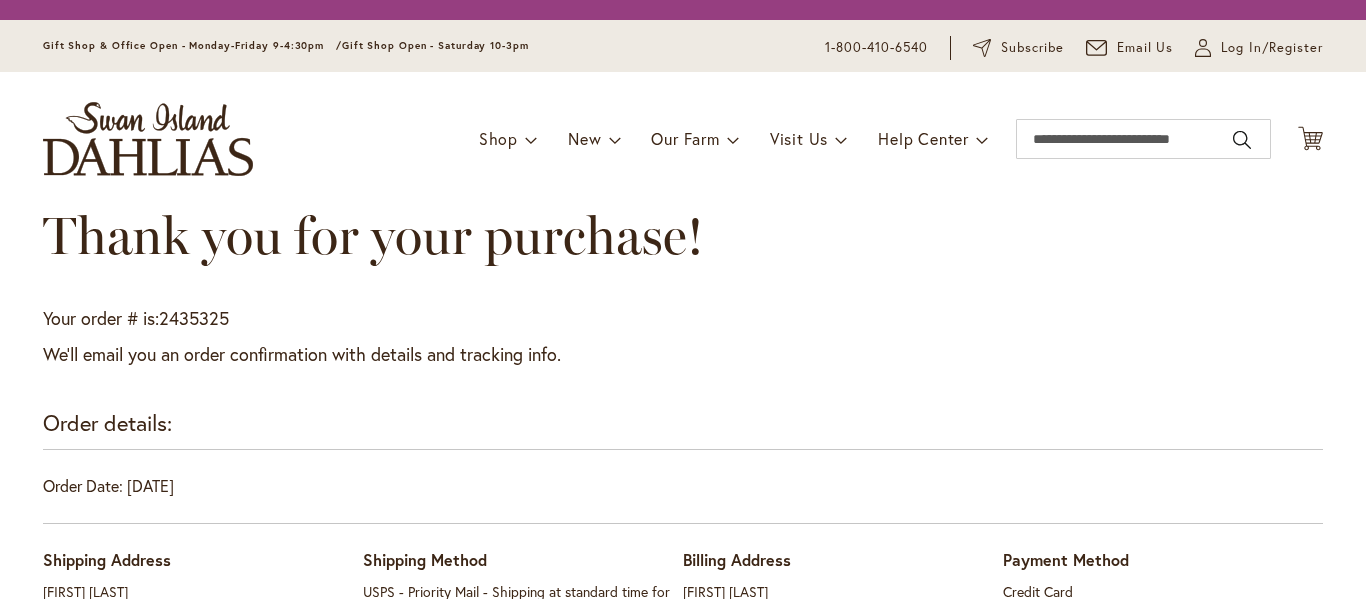 scroll, scrollTop: 0, scrollLeft: 0, axis: both 